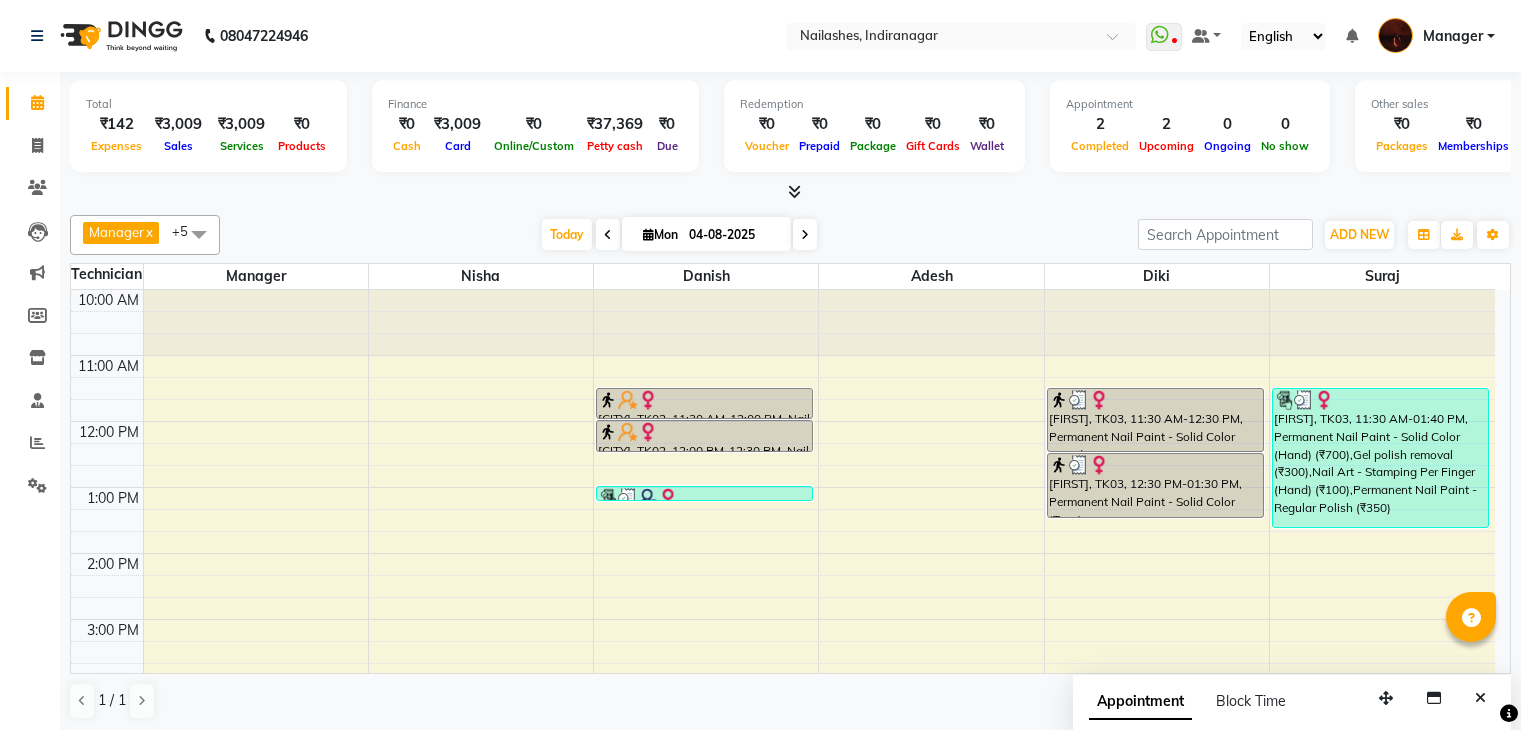 scroll, scrollTop: 0, scrollLeft: 0, axis: both 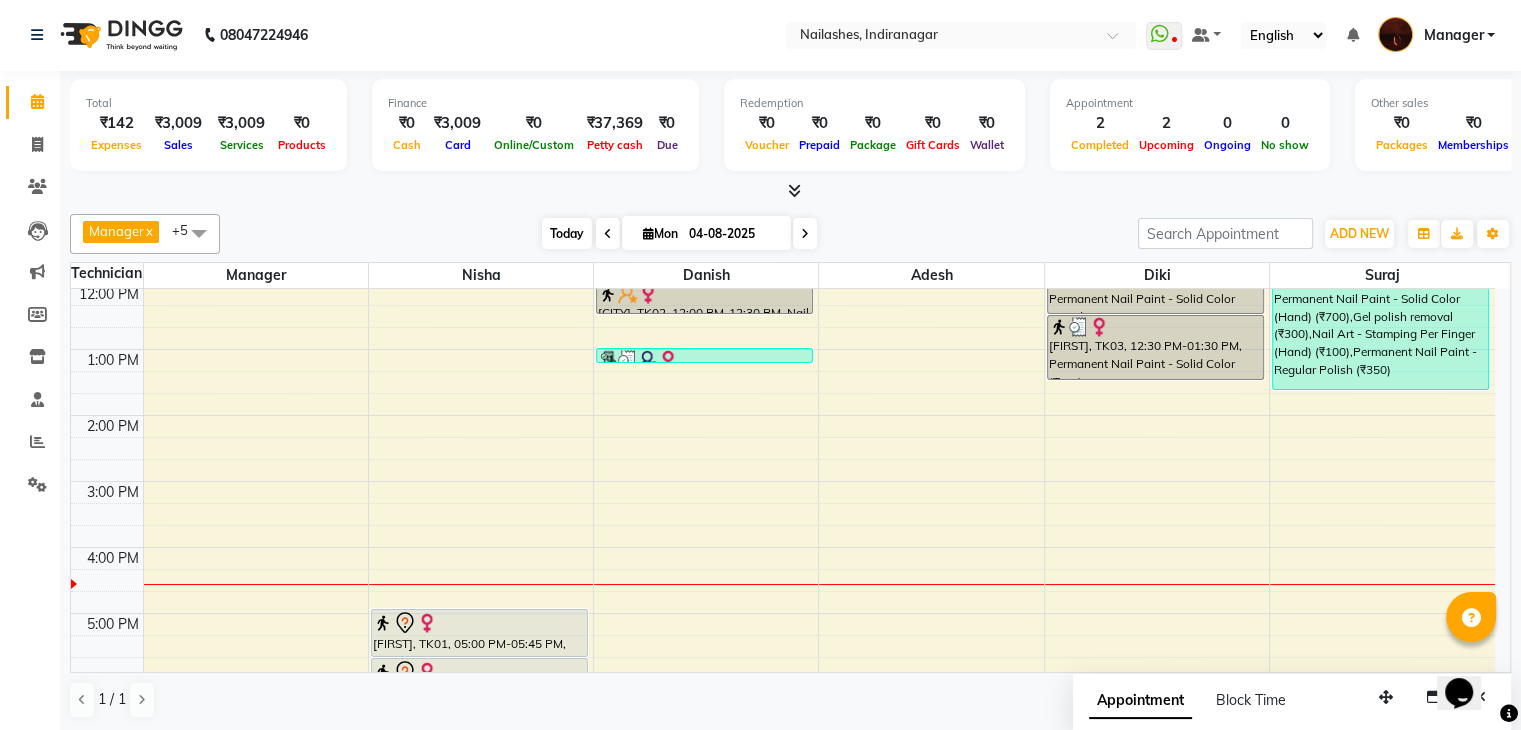 click on "Today" at bounding box center (567, 233) 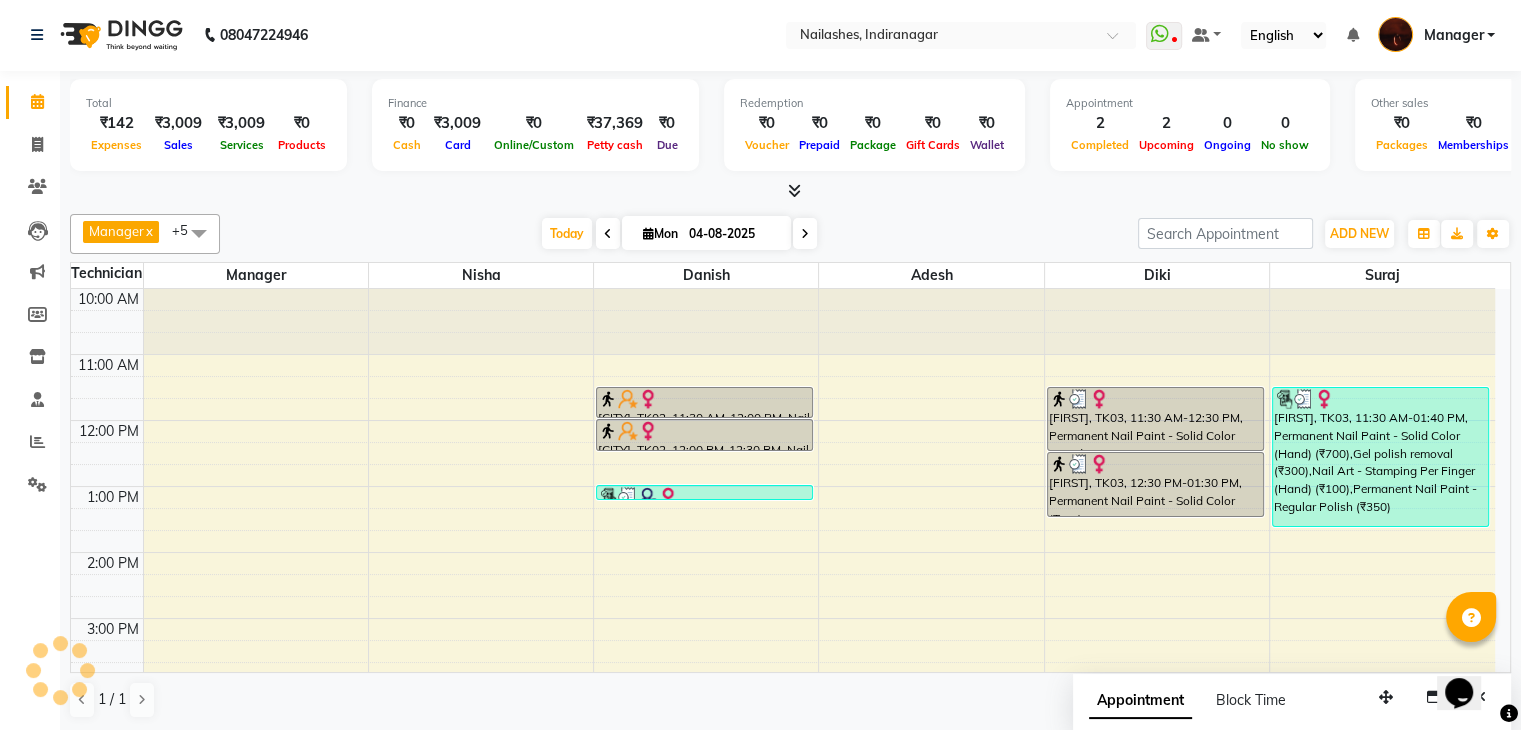 scroll, scrollTop: 394, scrollLeft: 0, axis: vertical 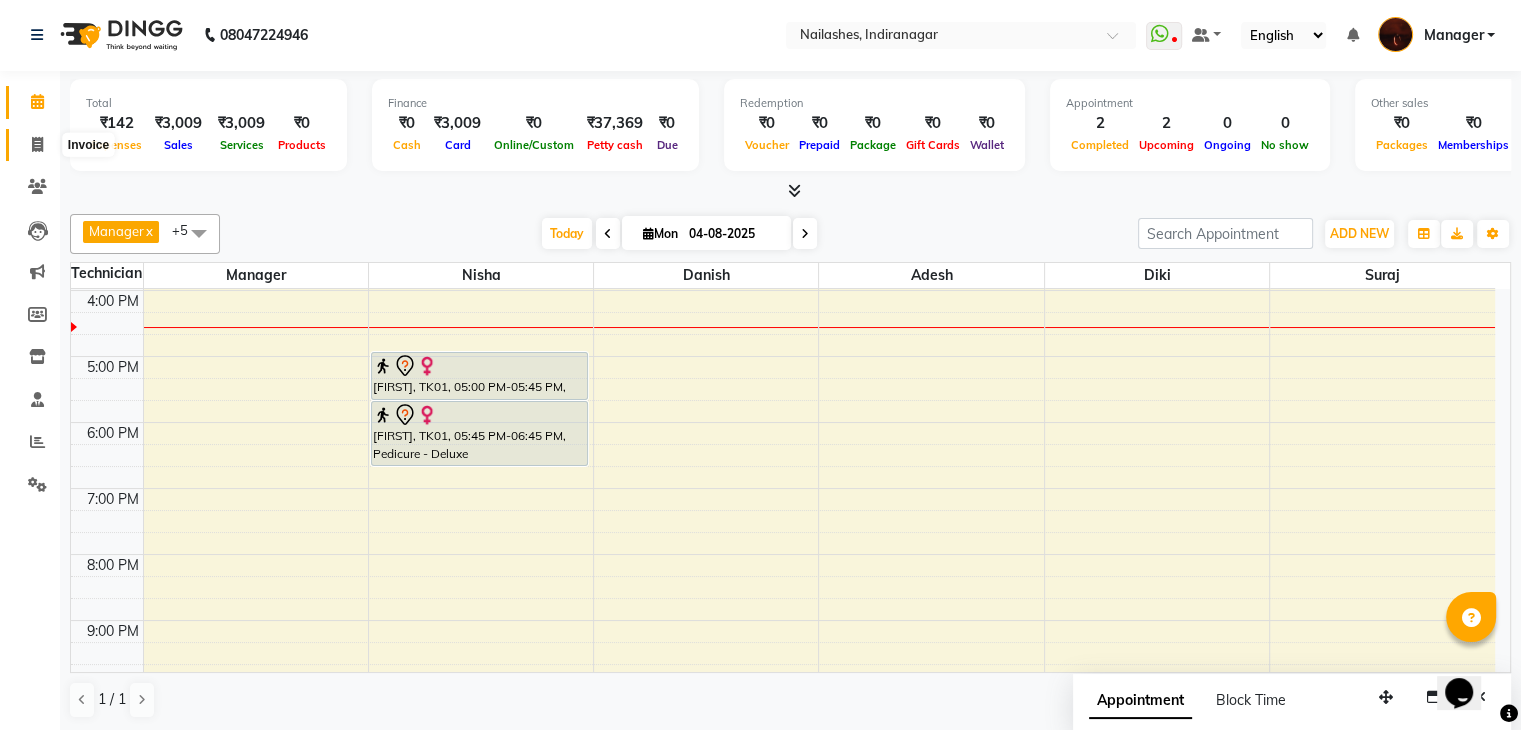 click 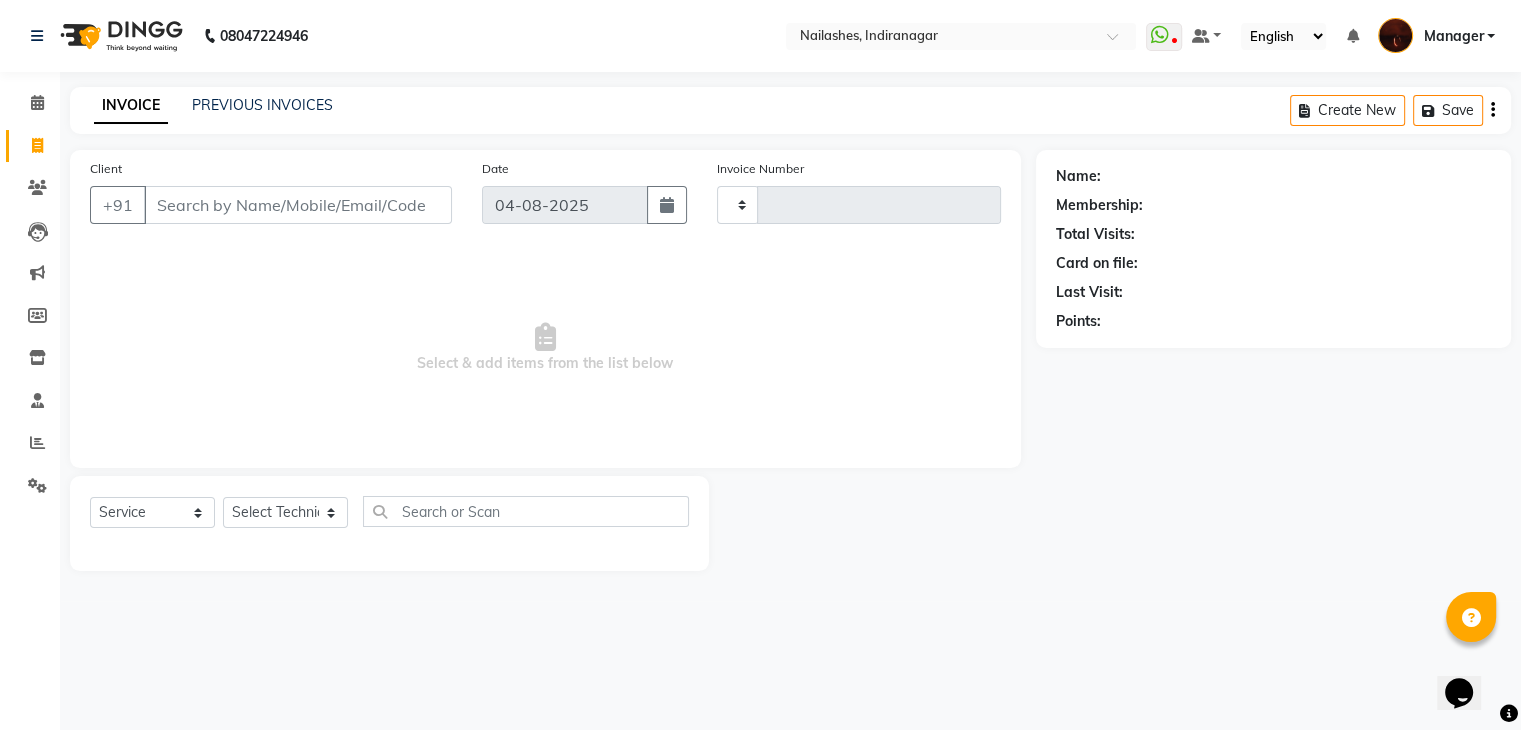 type on "1448" 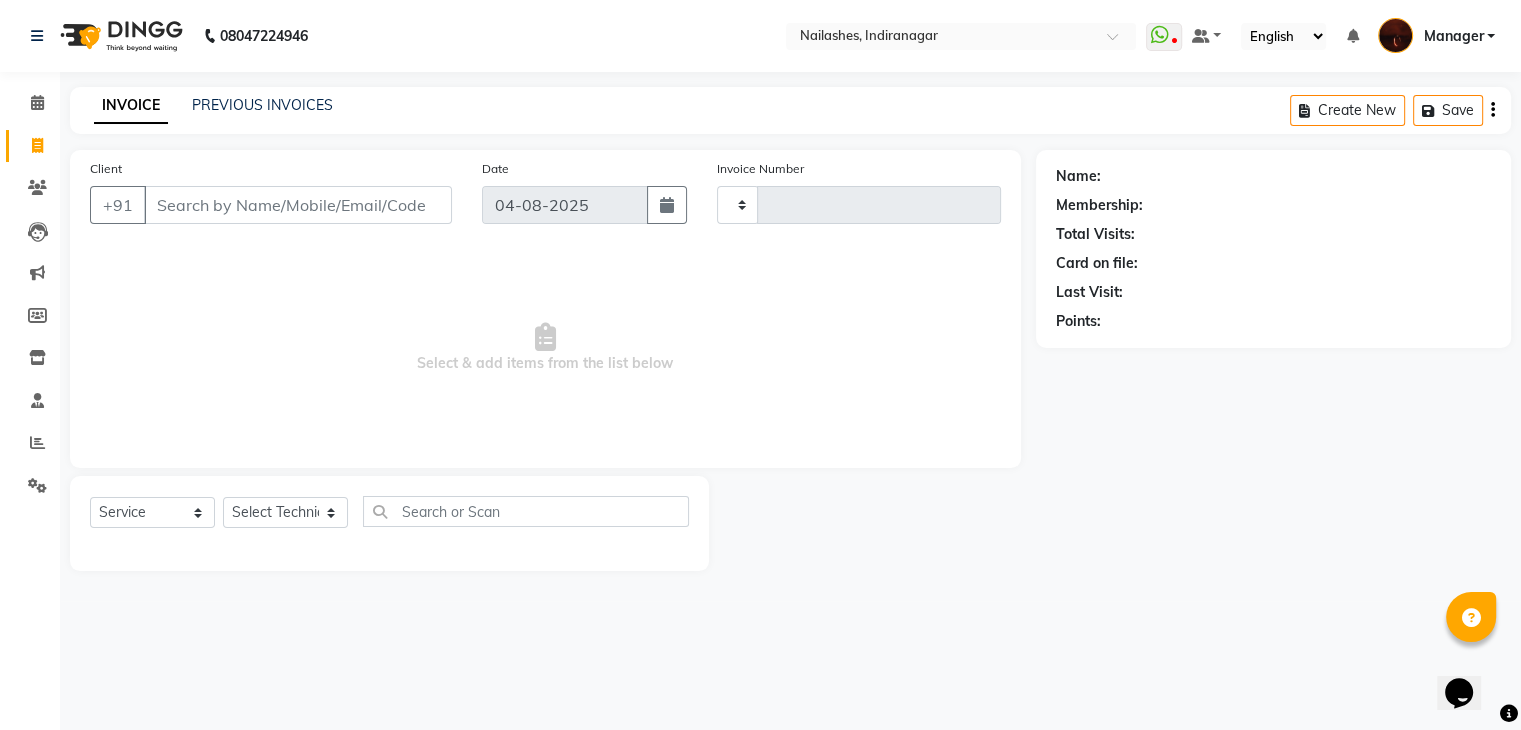 select on "4063" 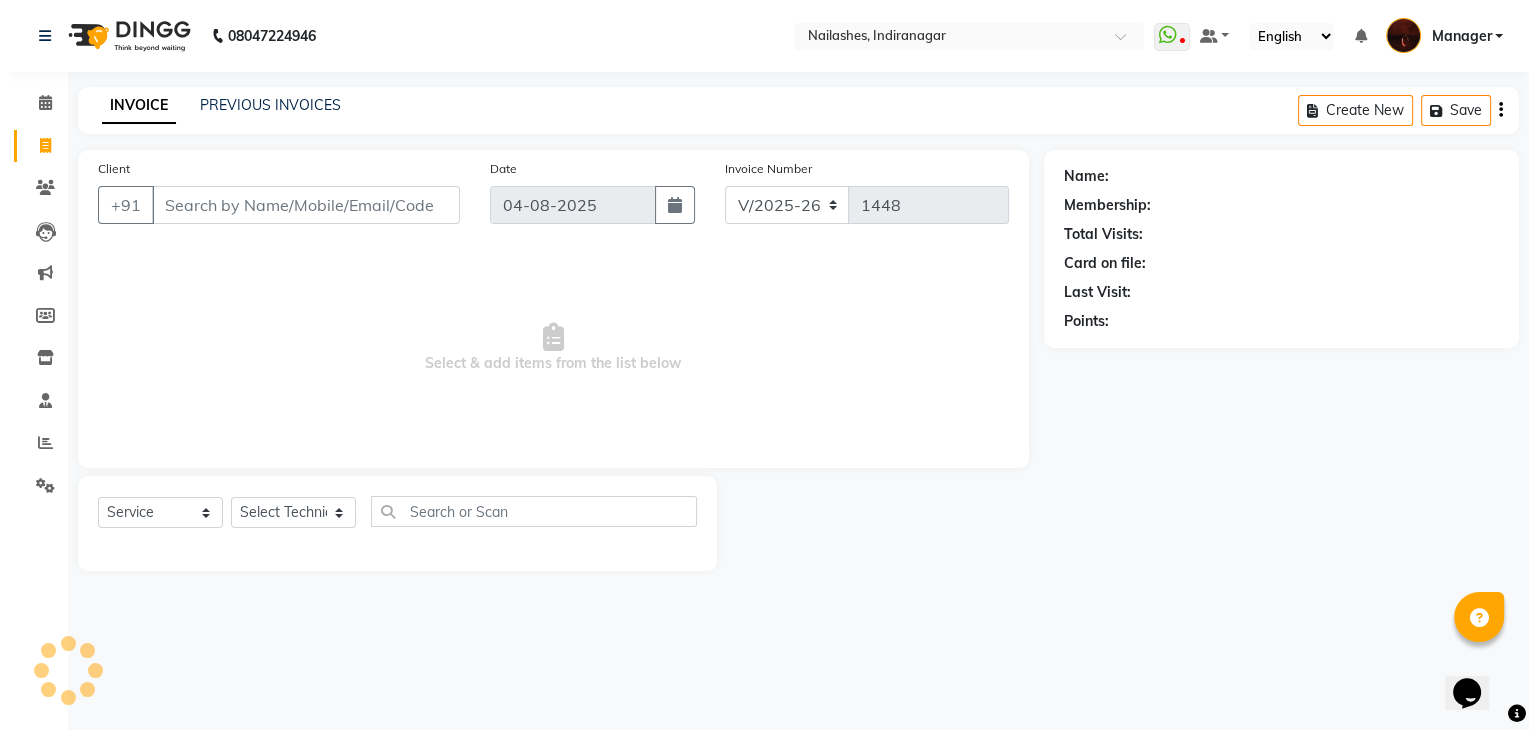 scroll, scrollTop: 0, scrollLeft: 0, axis: both 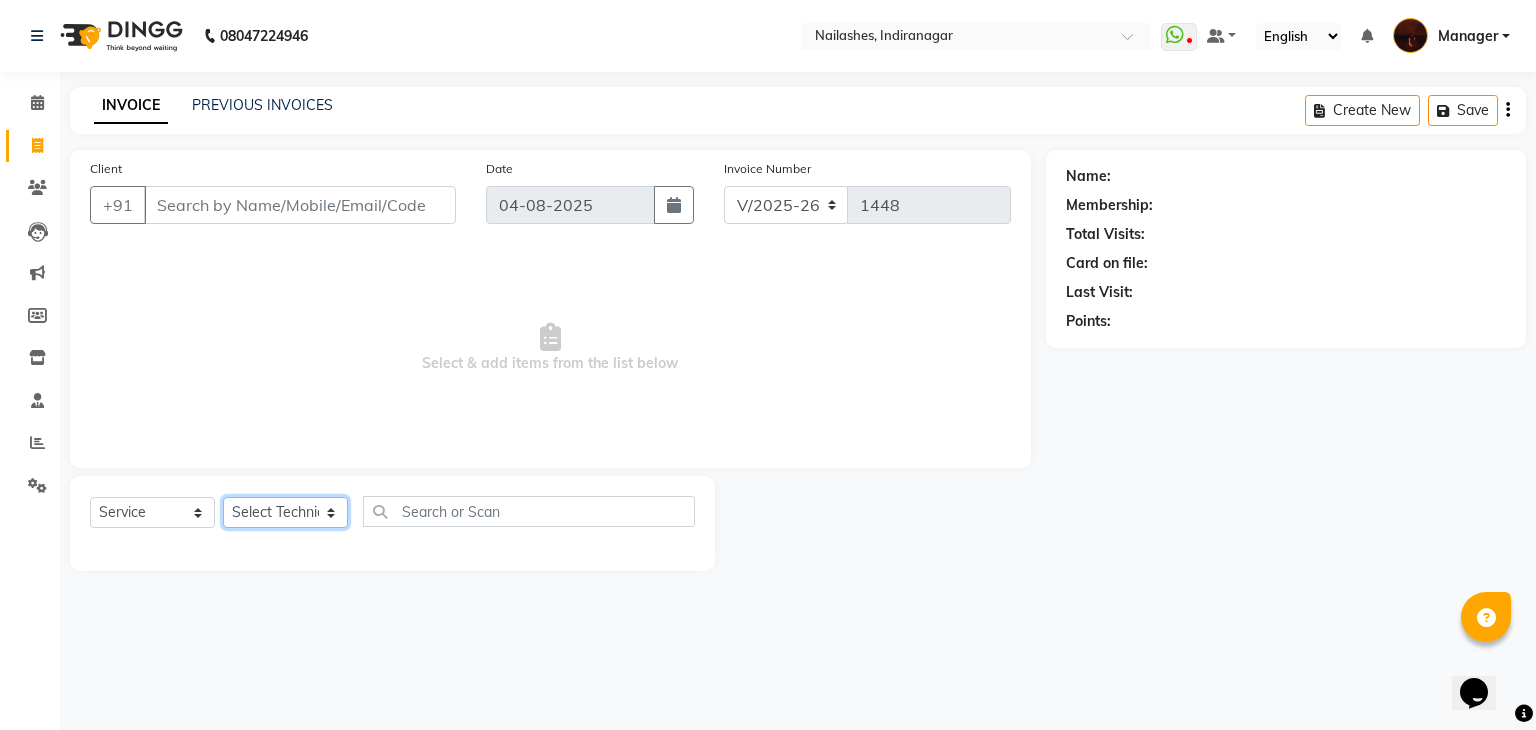click on "Select Technician Adesh amir Danish Diki  Geeta Himanshu jenifer Manager megna Nisha Pooja roshni Sameer sudeb Sudhir Accounting suraj" 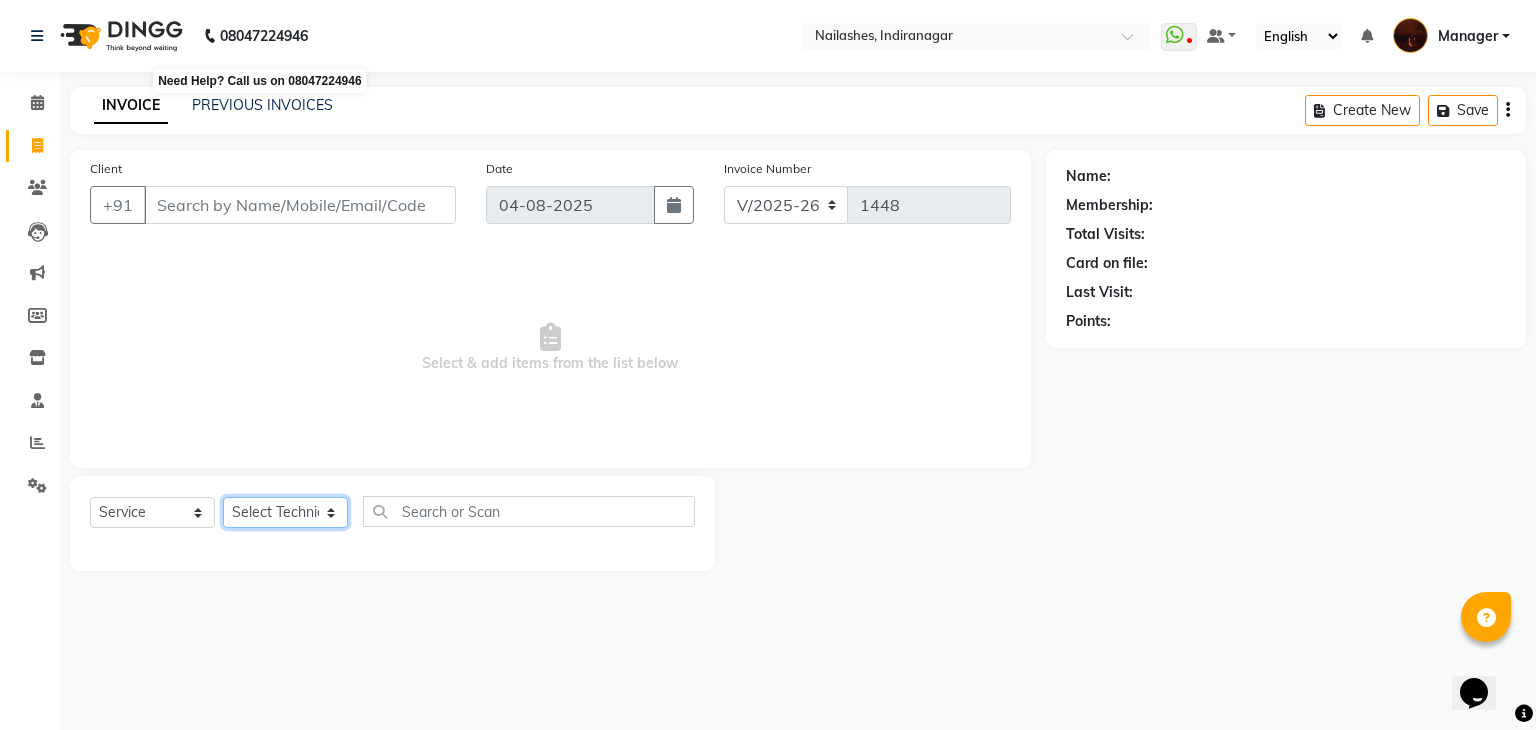 select on "35072" 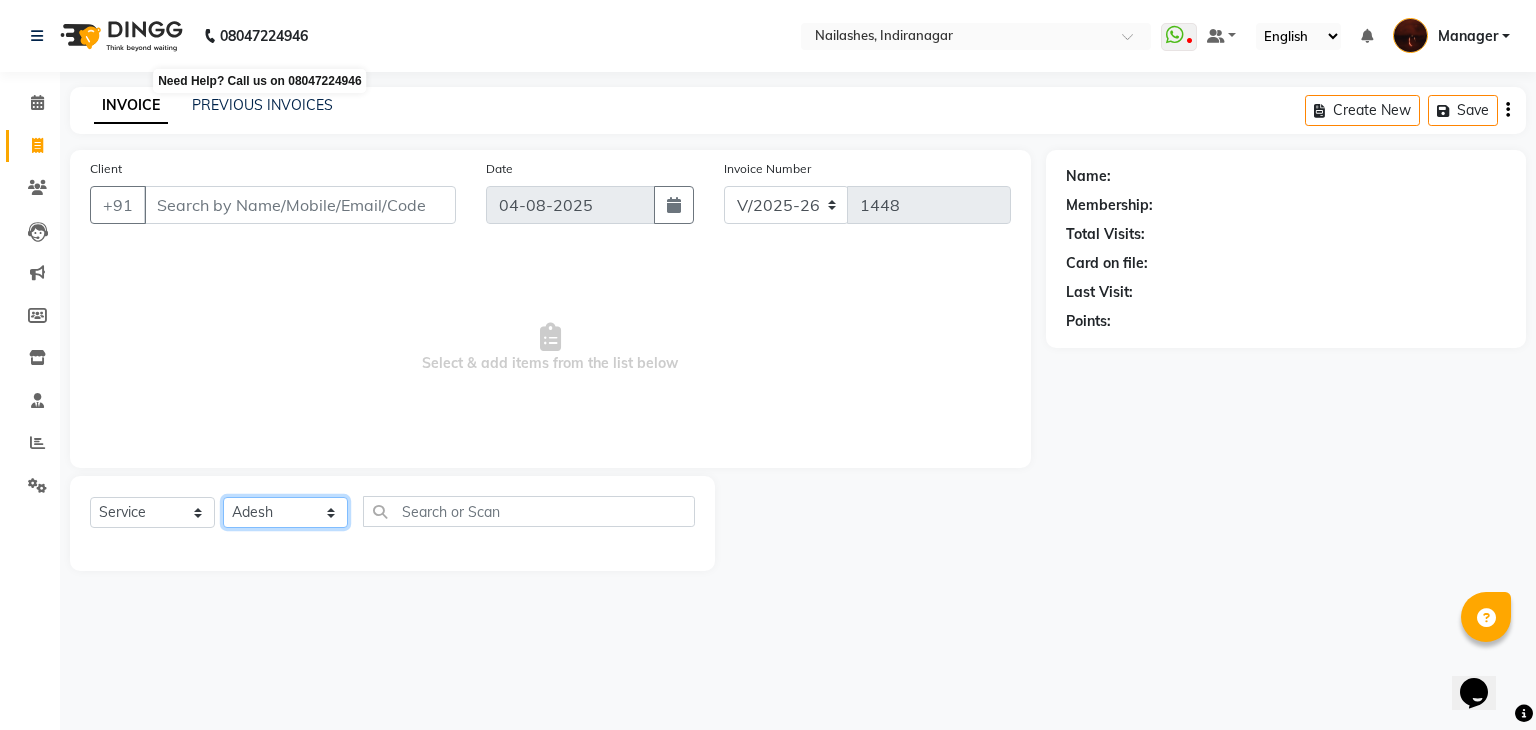 click on "Select Technician Adesh amir Danish Diki  Geeta Himanshu jenifer Manager megna Nisha Pooja roshni Sameer sudeb Sudhir Accounting suraj" 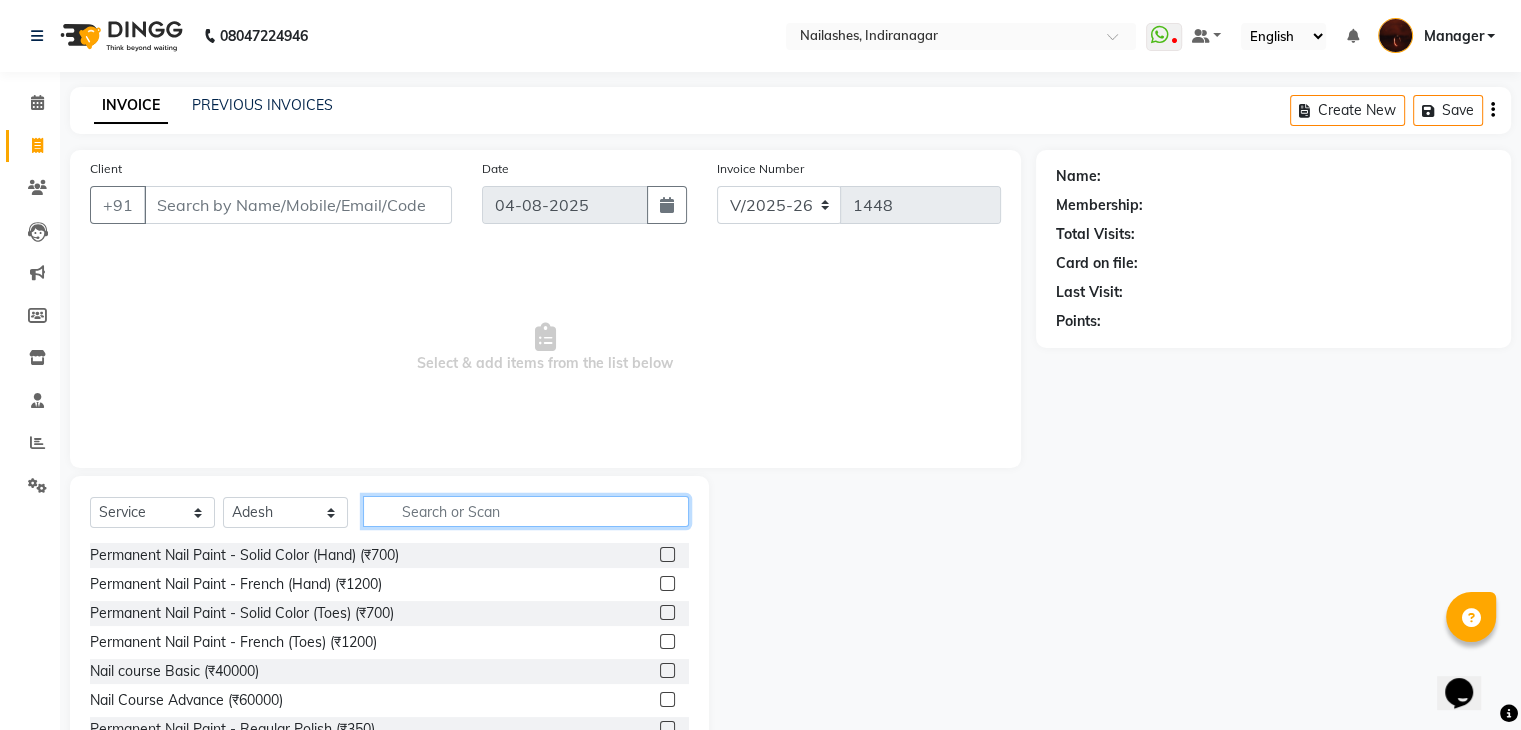 click 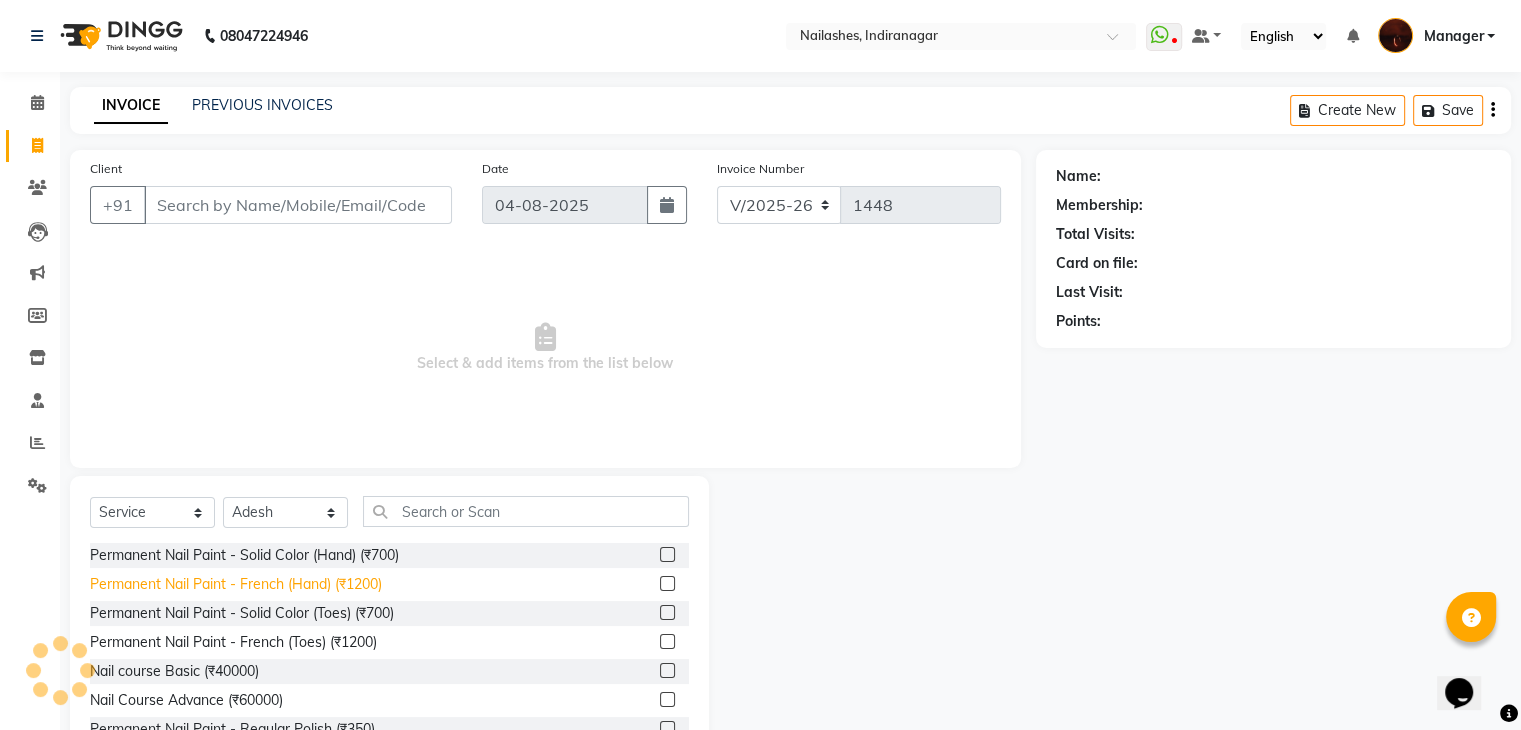 click on "Permanent Nail Paint - French (Hand) (₹1200)" 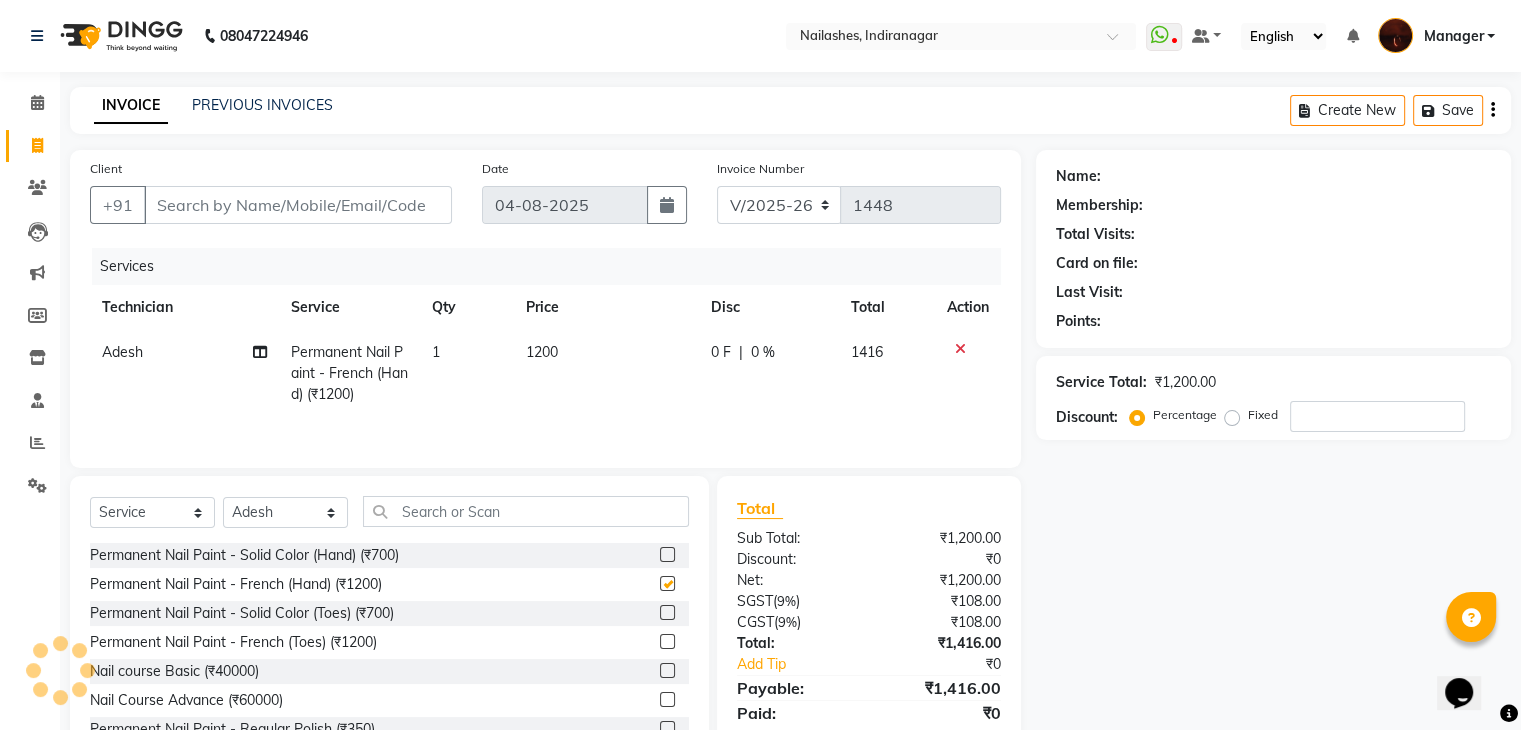 checkbox on "false" 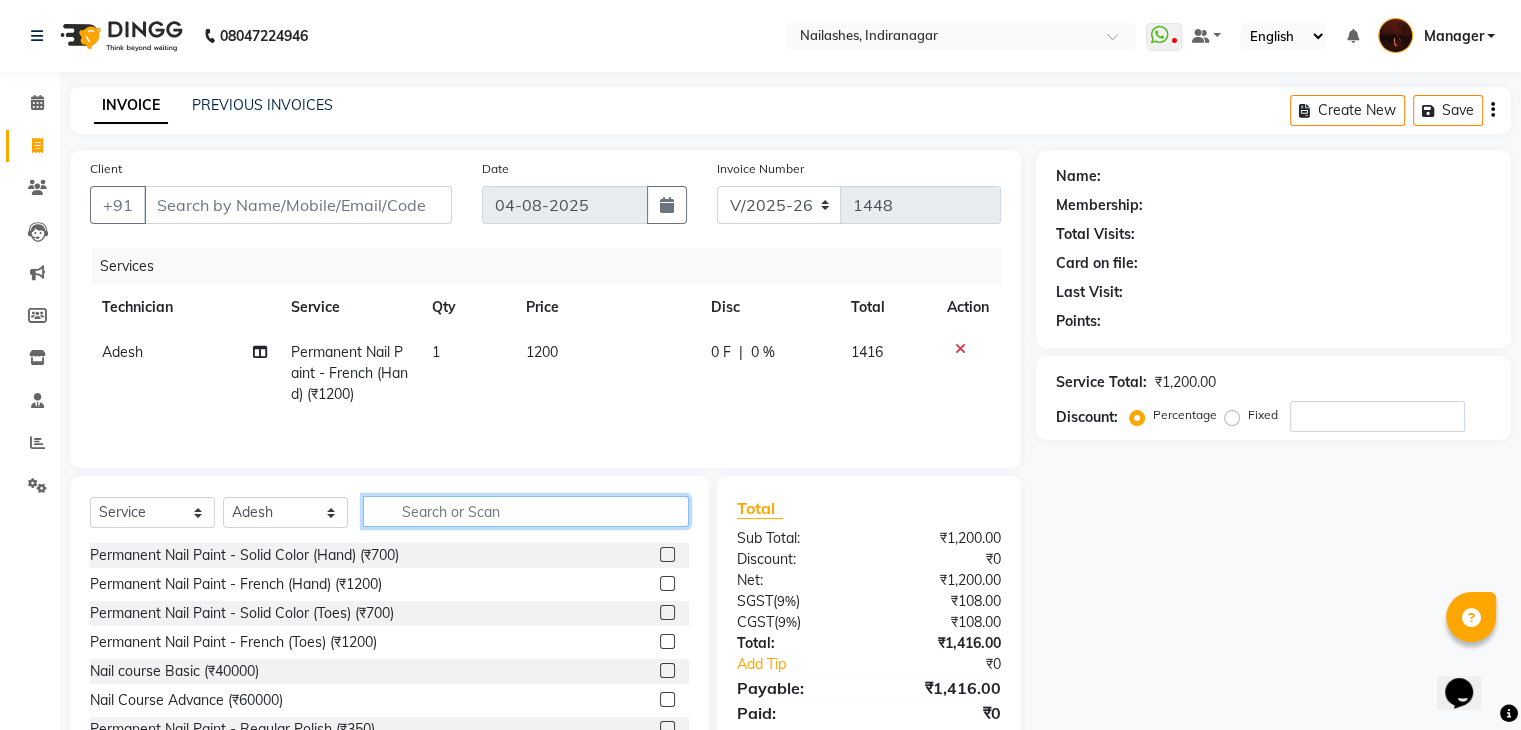 click 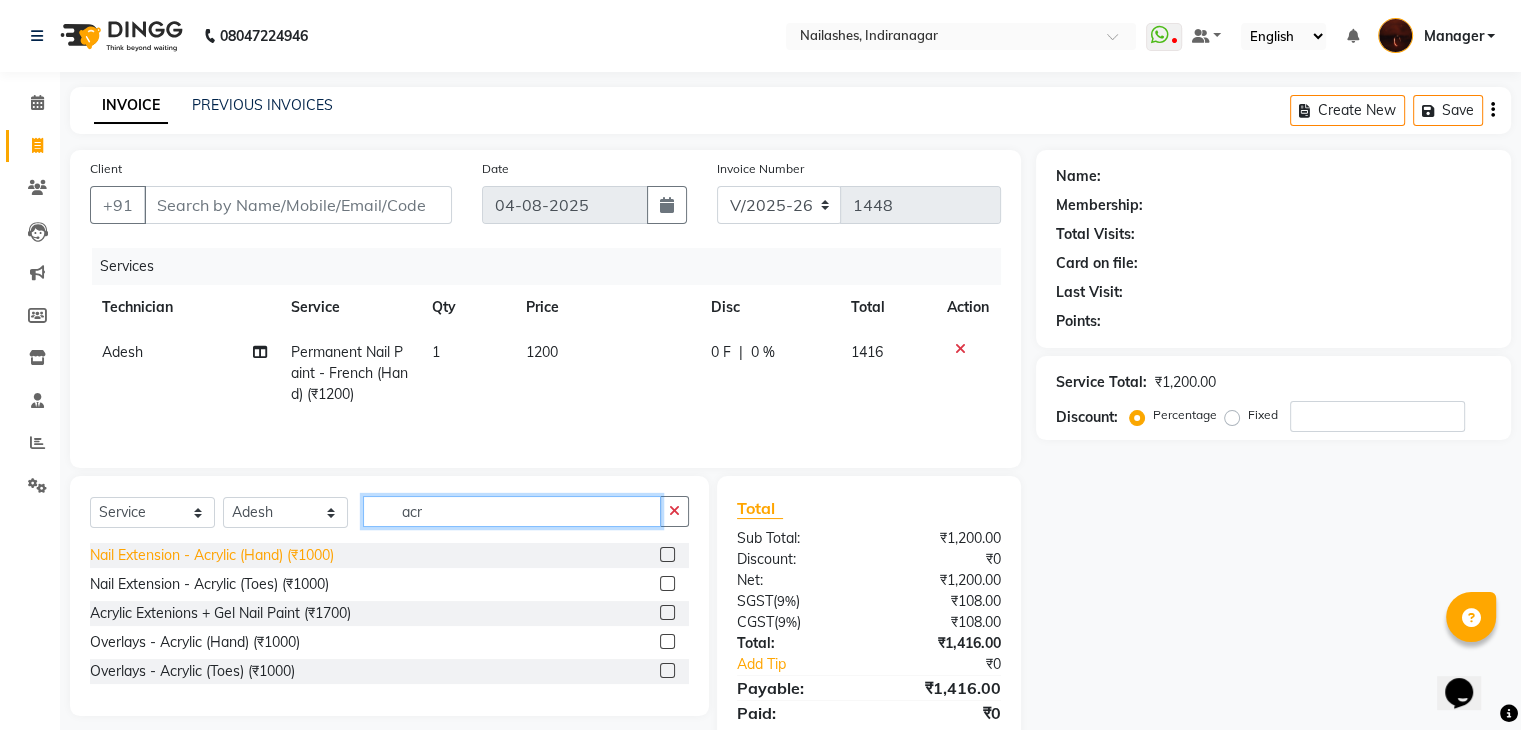 type on "acr" 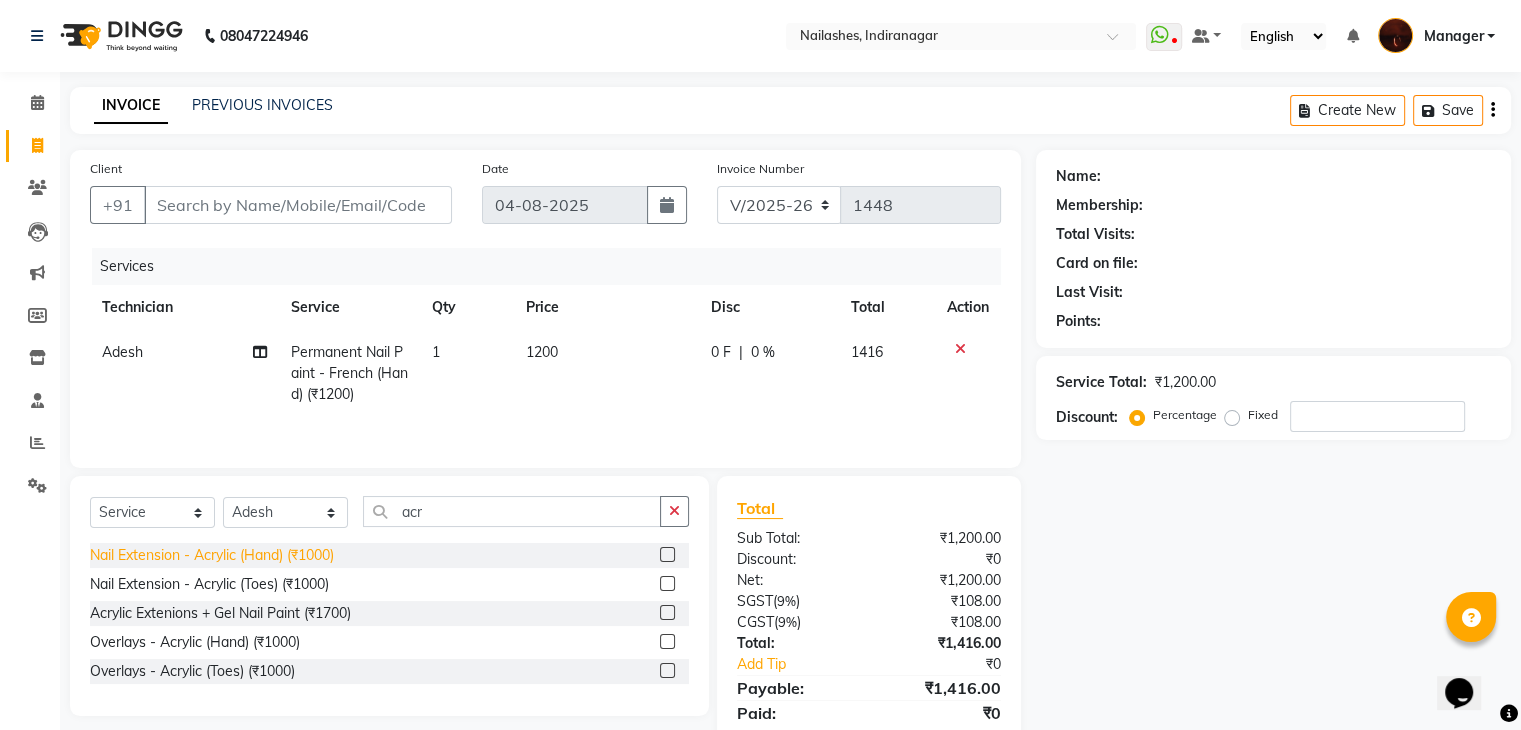 click on "Nail Extension - Acrylic (Hand) (₹1000)" 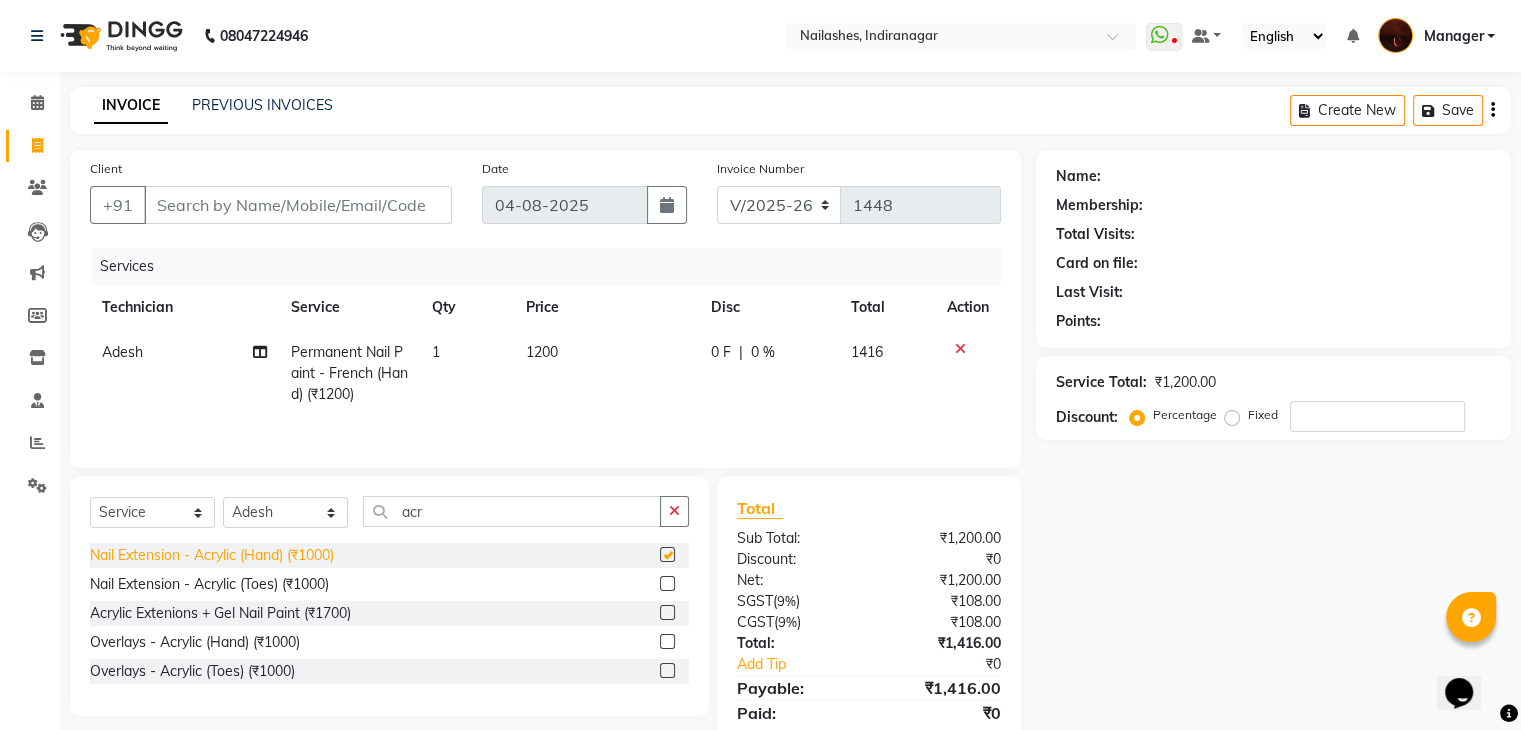 checkbox on "false" 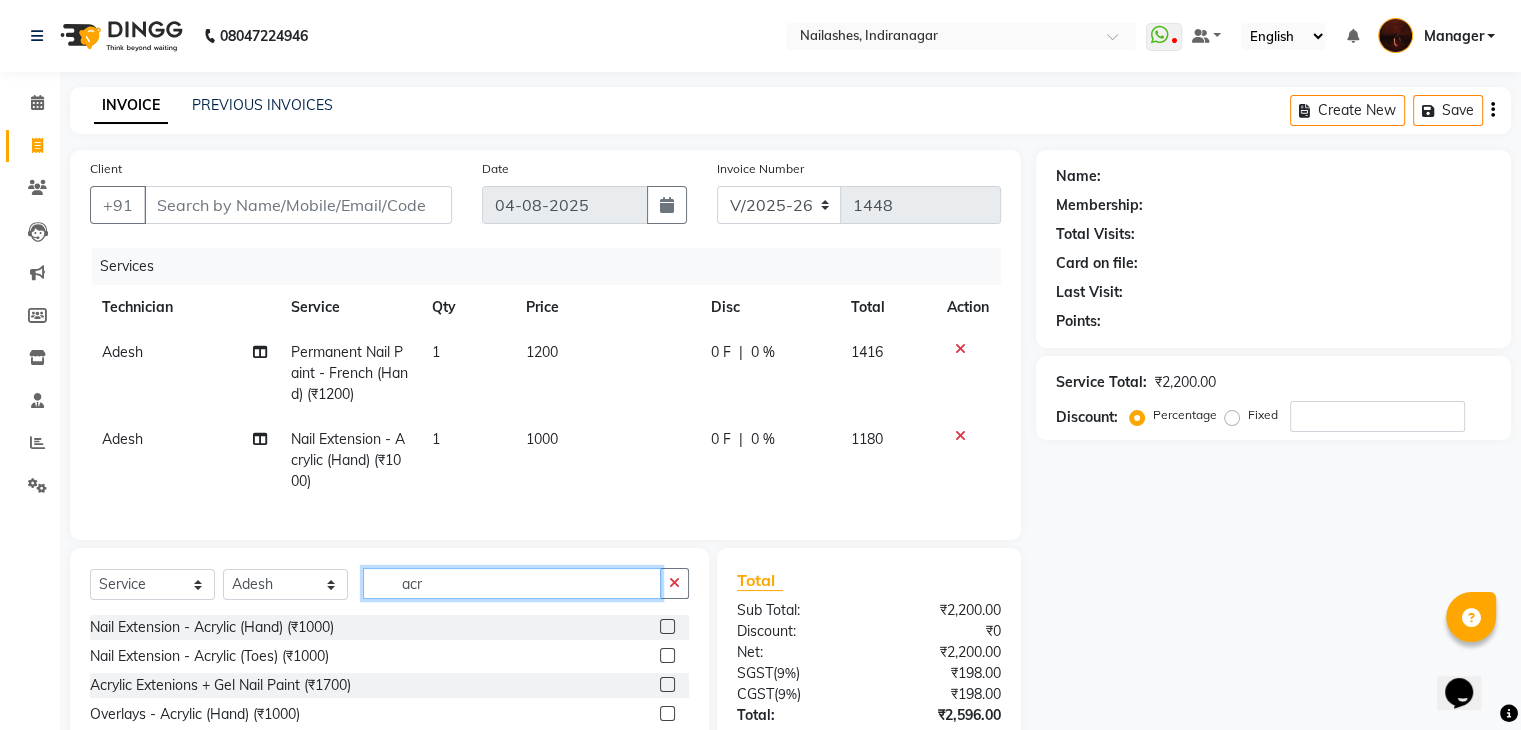 click on "acr" 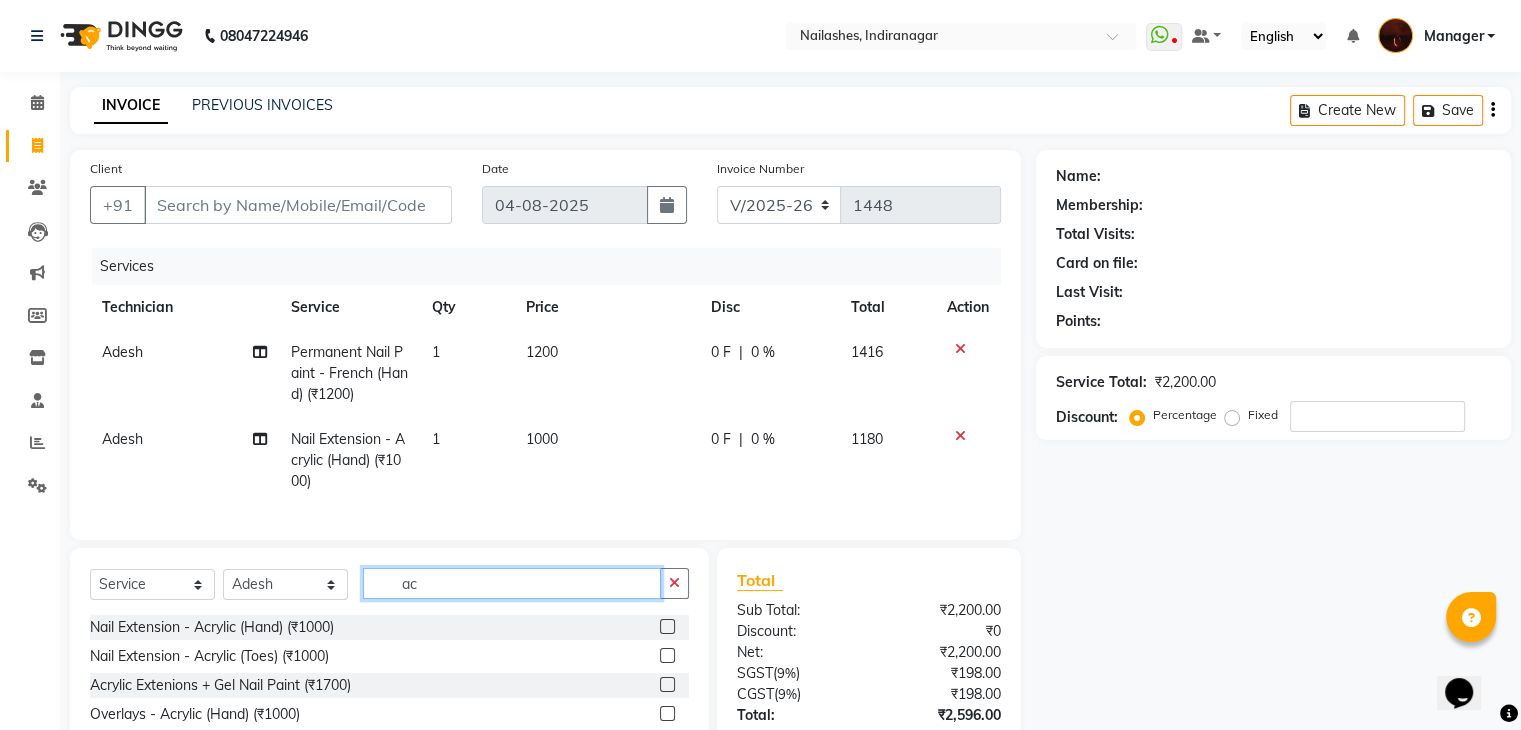 type on "a" 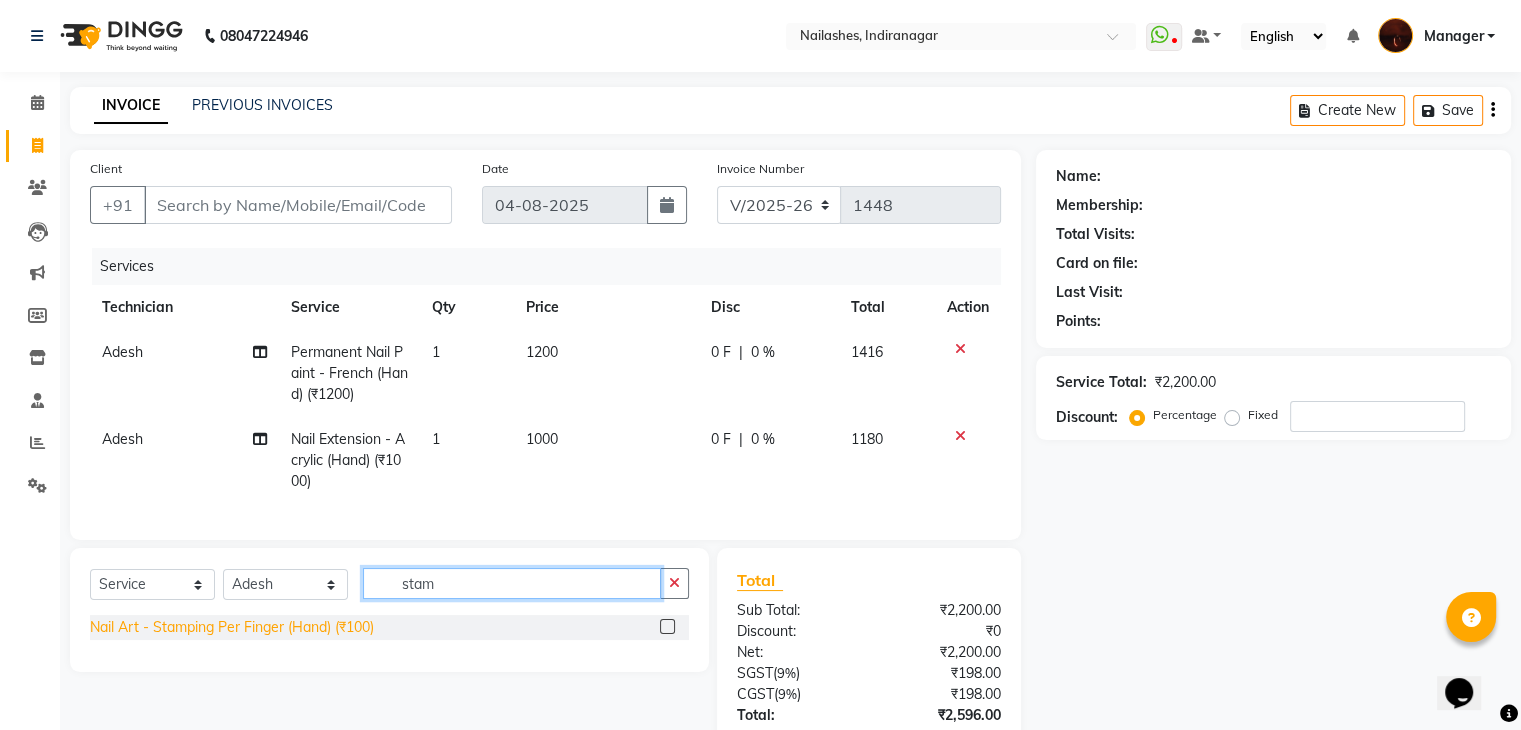 type on "stam" 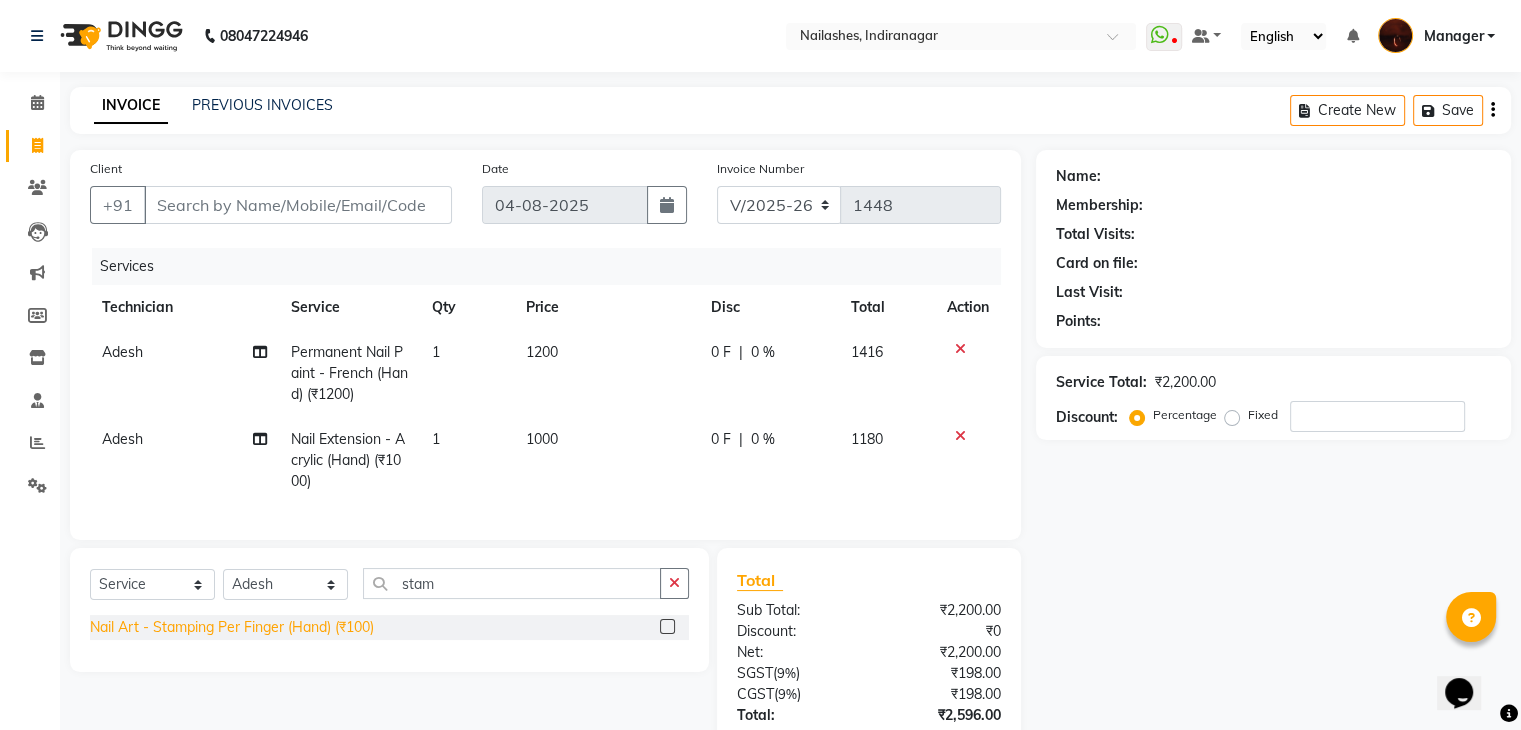 click on "Nail Art - Stamping Per Finger (Hand) (₹100)" 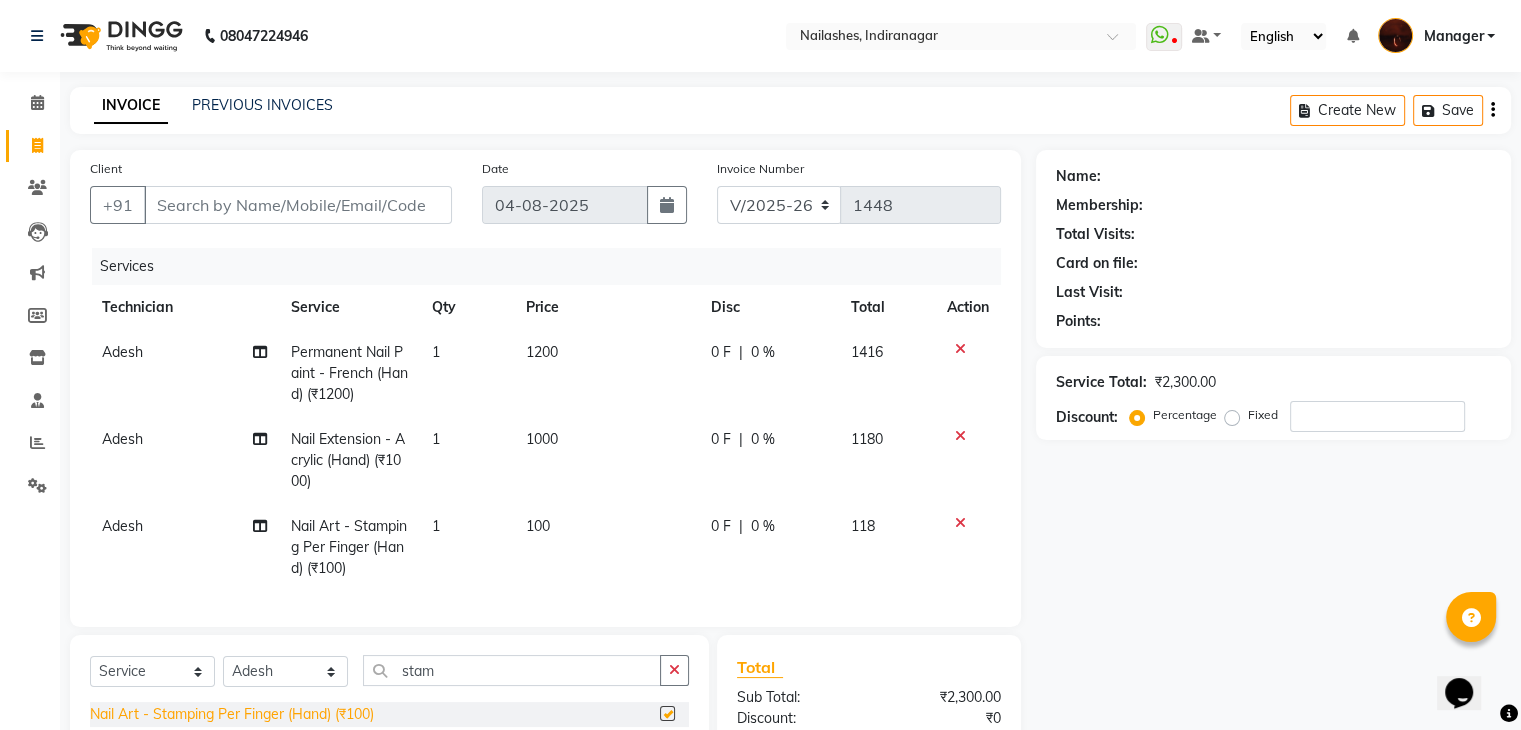 checkbox on "false" 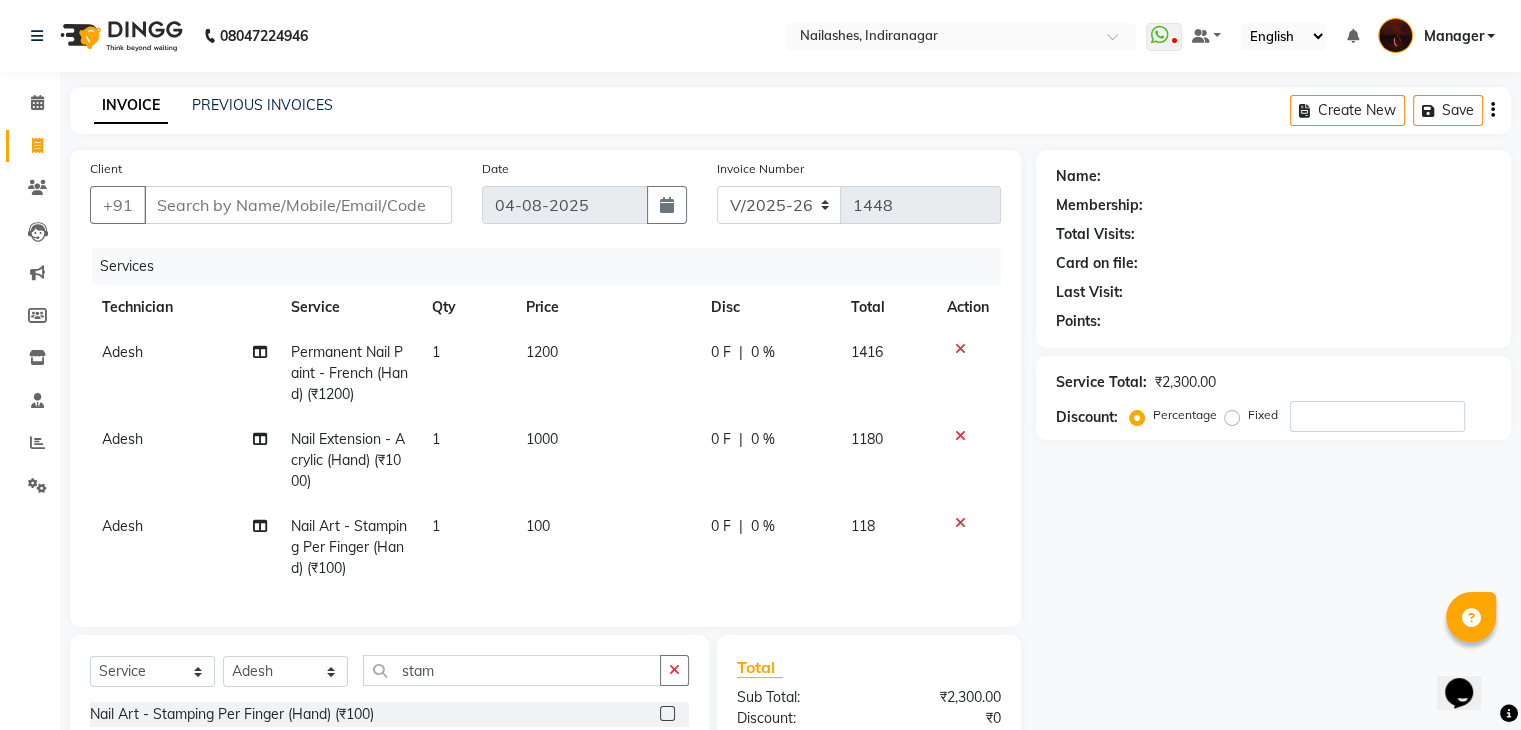 click on "100" 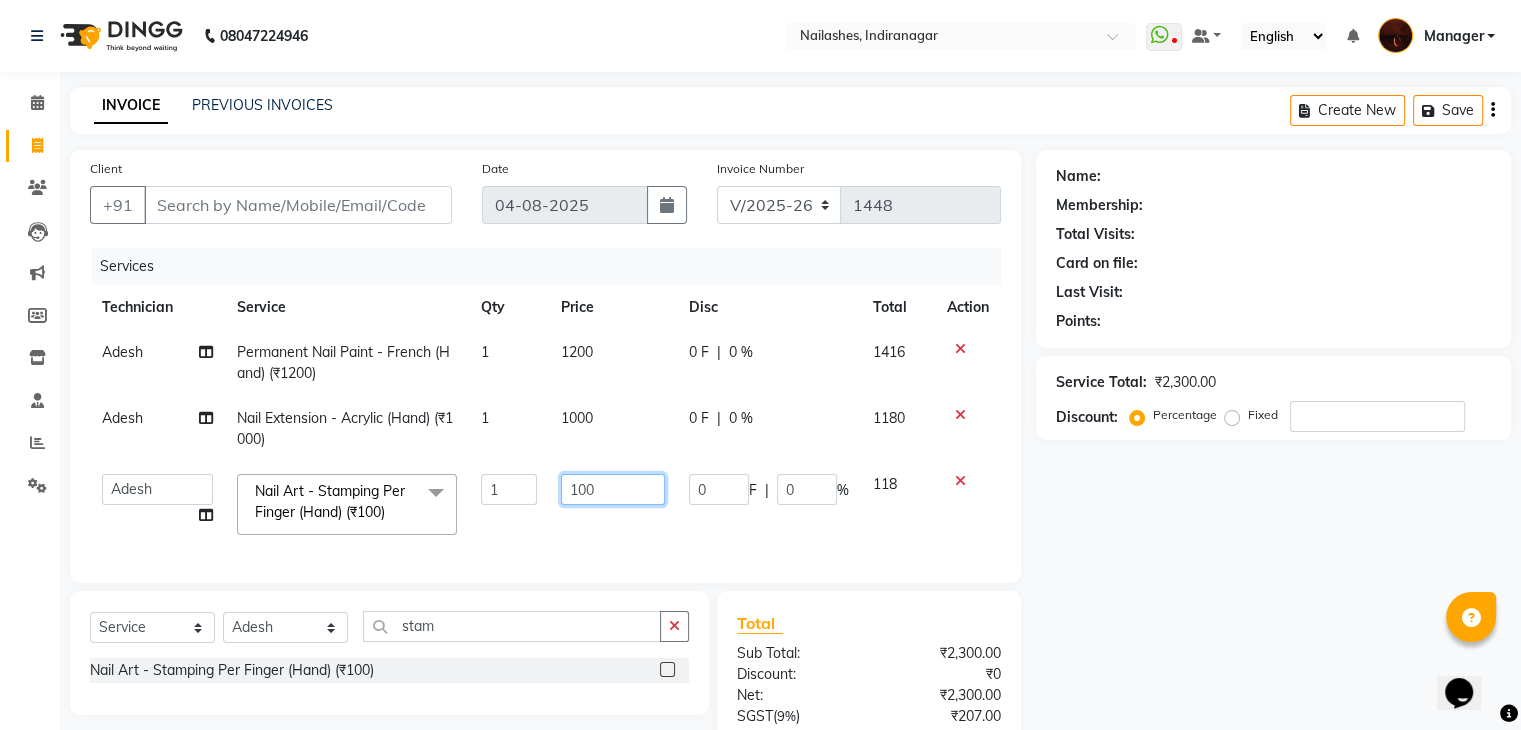 click on "100" 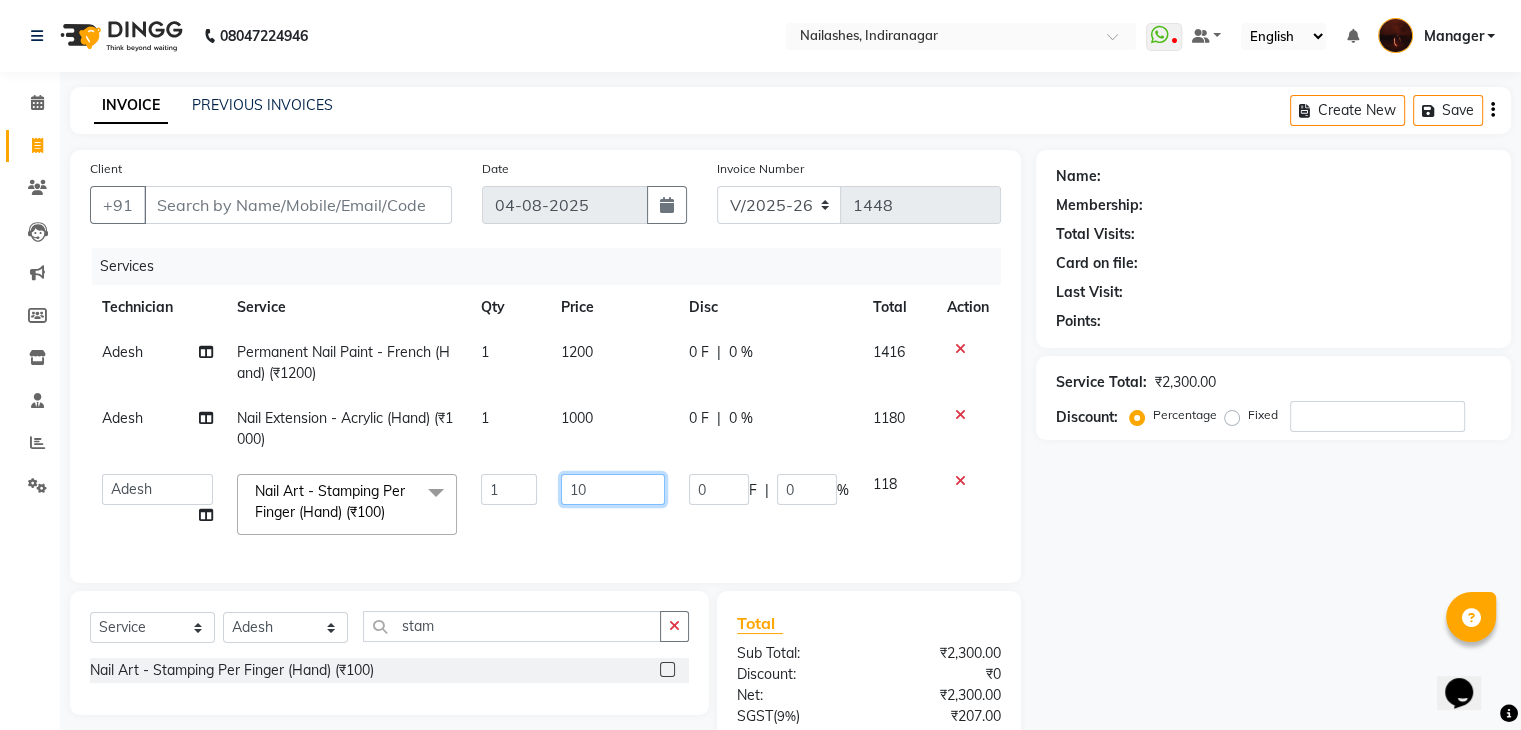 type on "1" 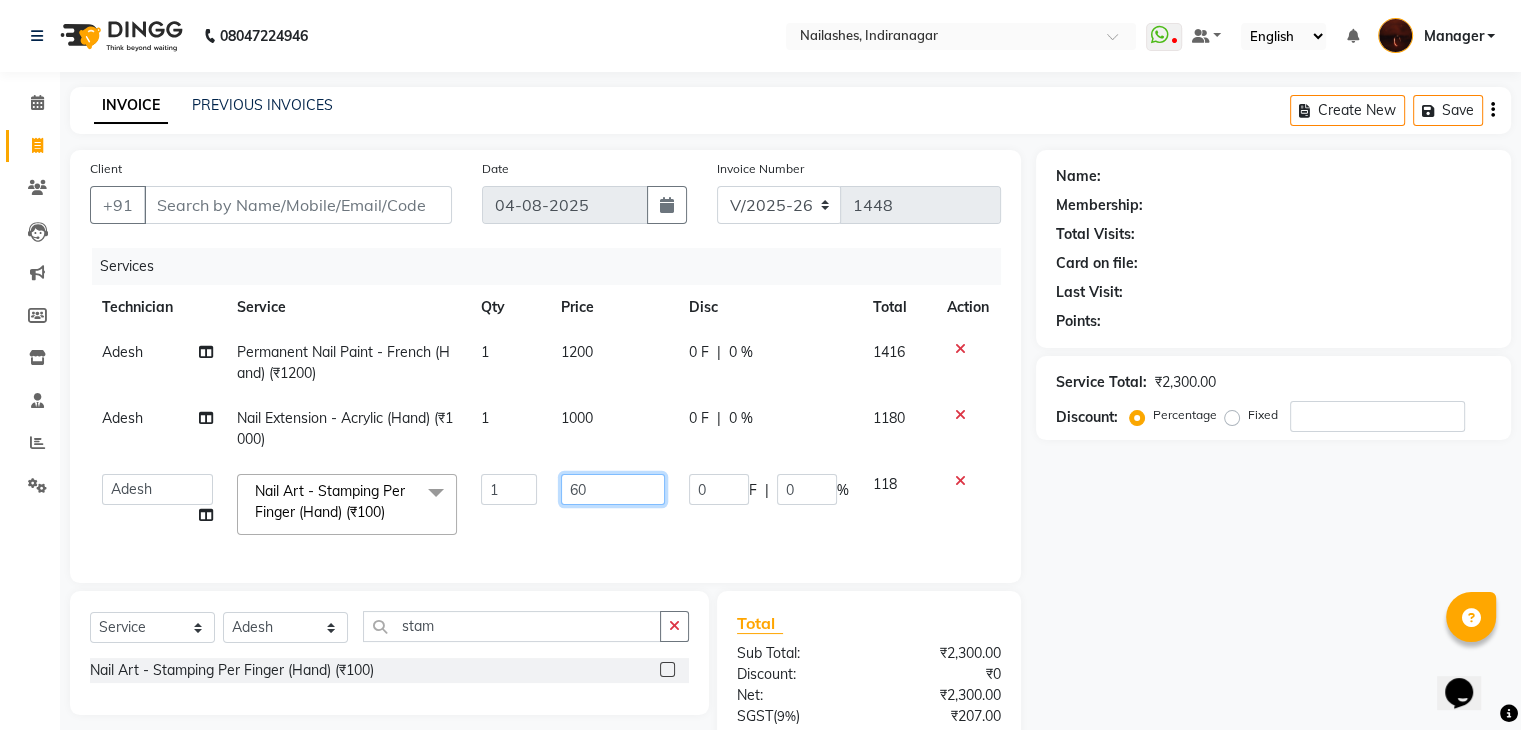type on "600" 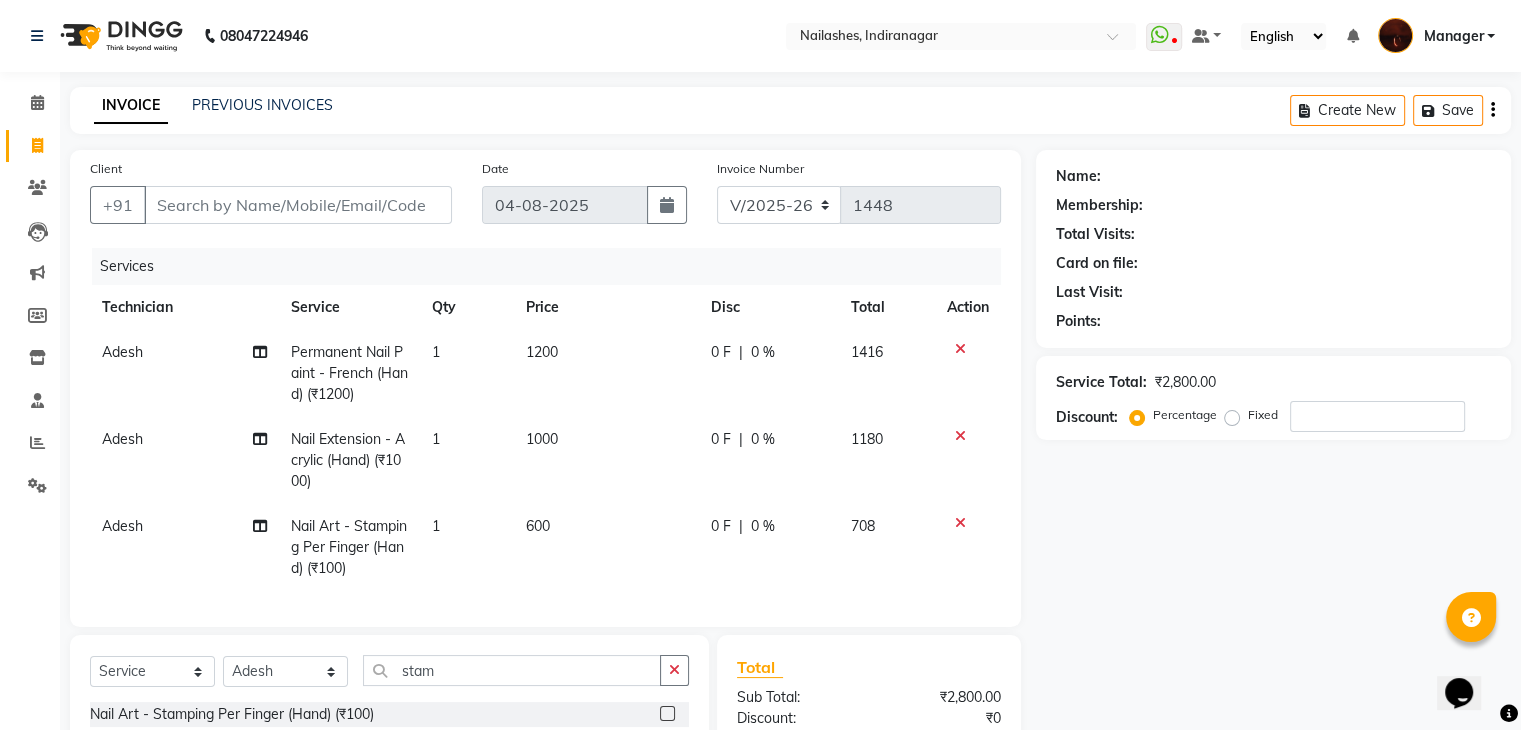 click on "[NAME] Nail Art - Stamping Per Finger (Hand) (₹100) 1 600 0 F | 0 % 708" 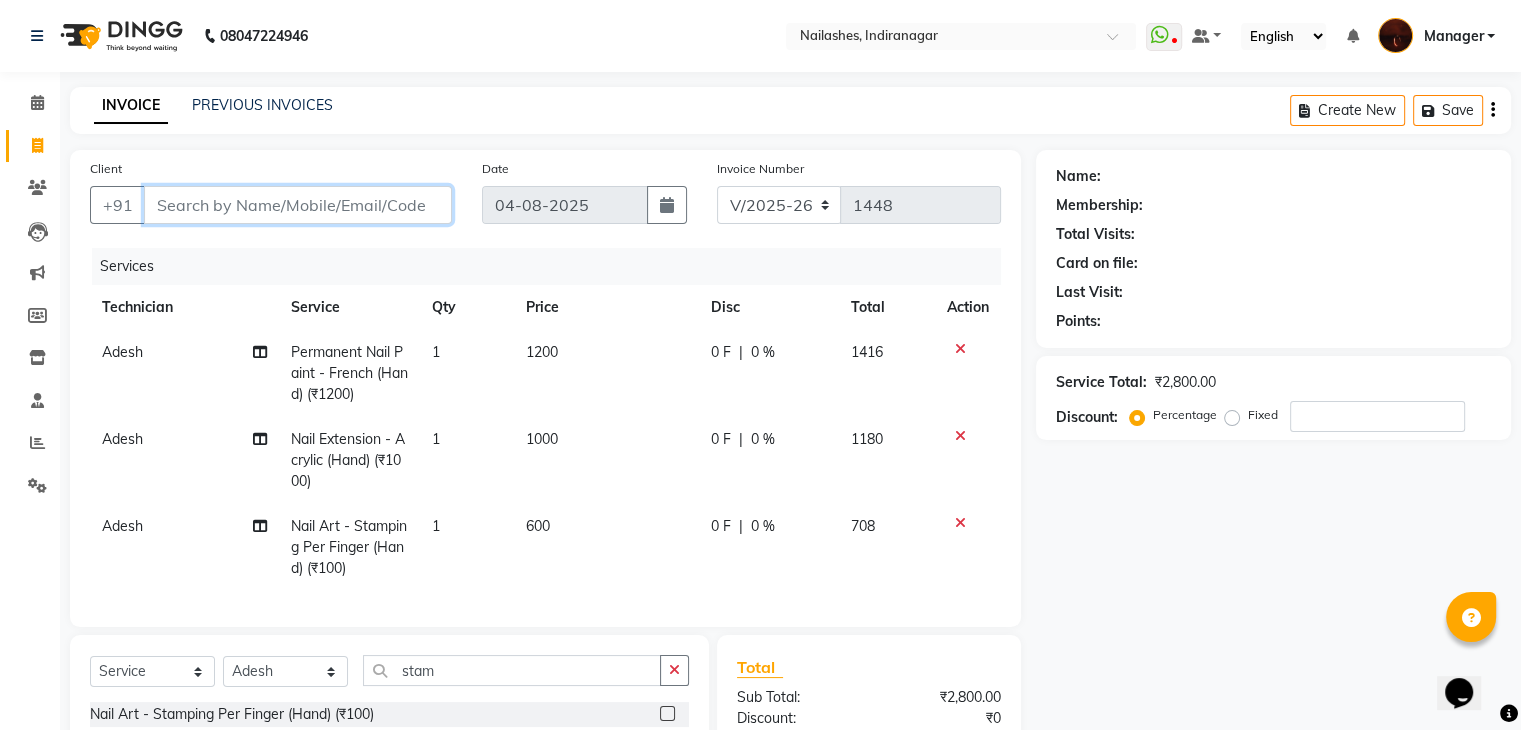 click on "Client" at bounding box center [298, 205] 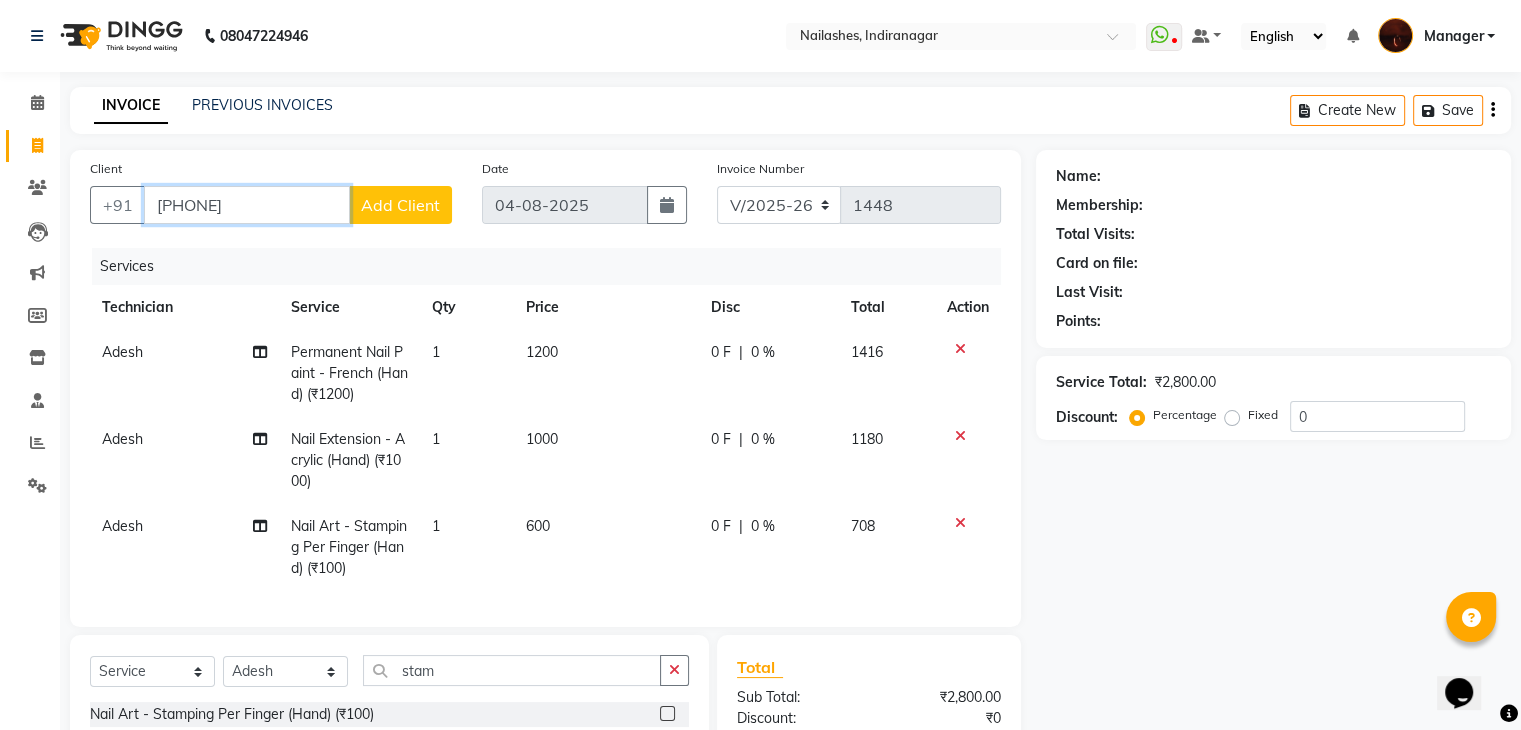 type on "[PHONE]" 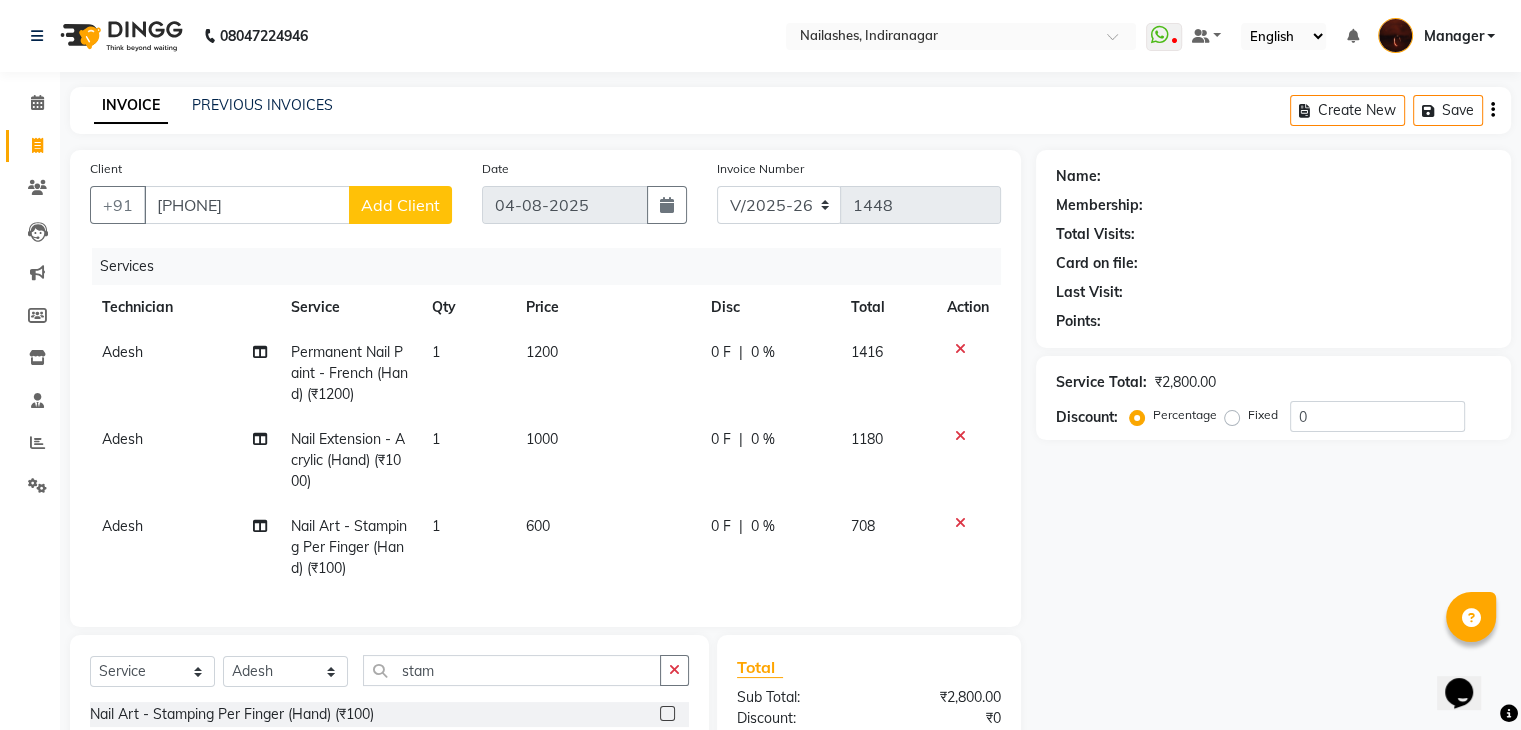 click on "Add Client" 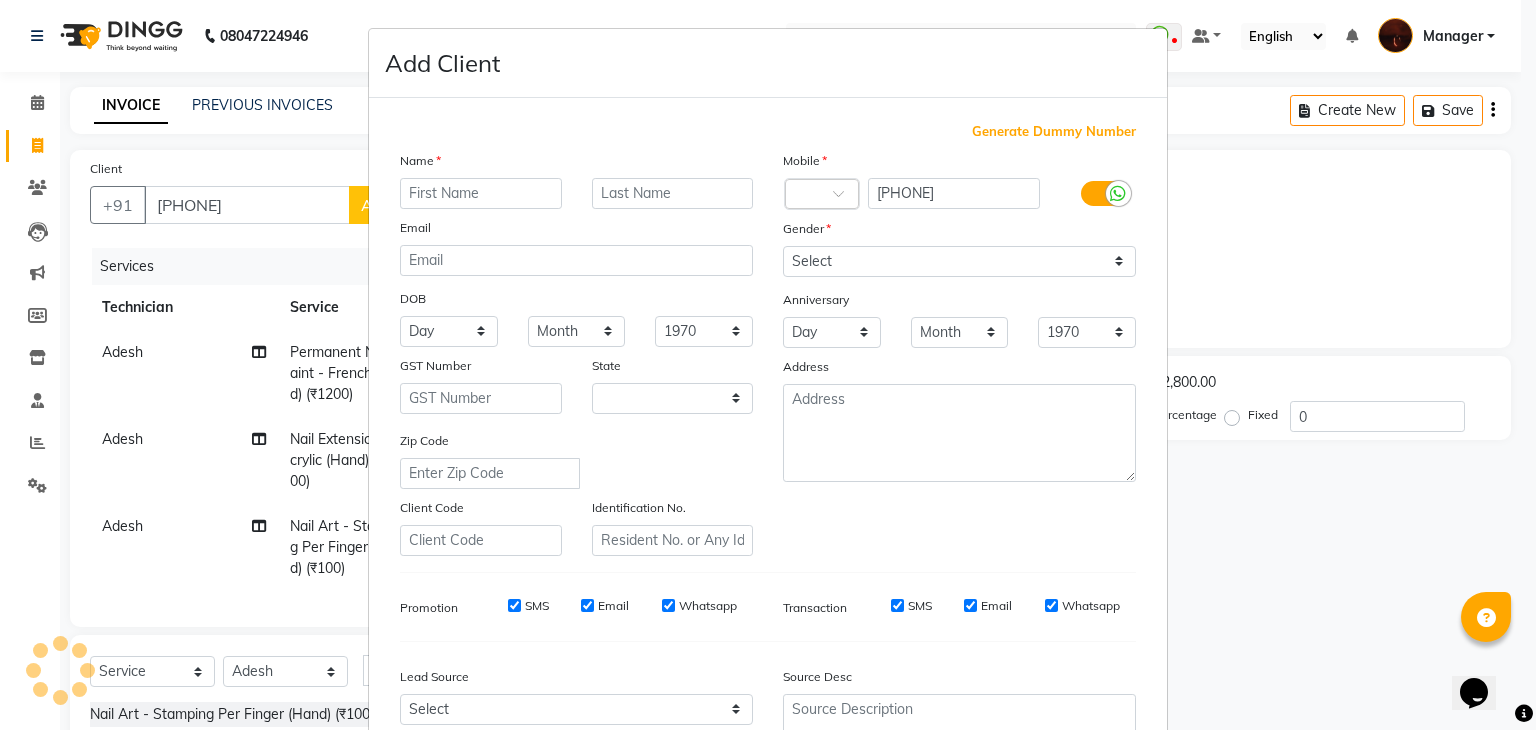 select on "21" 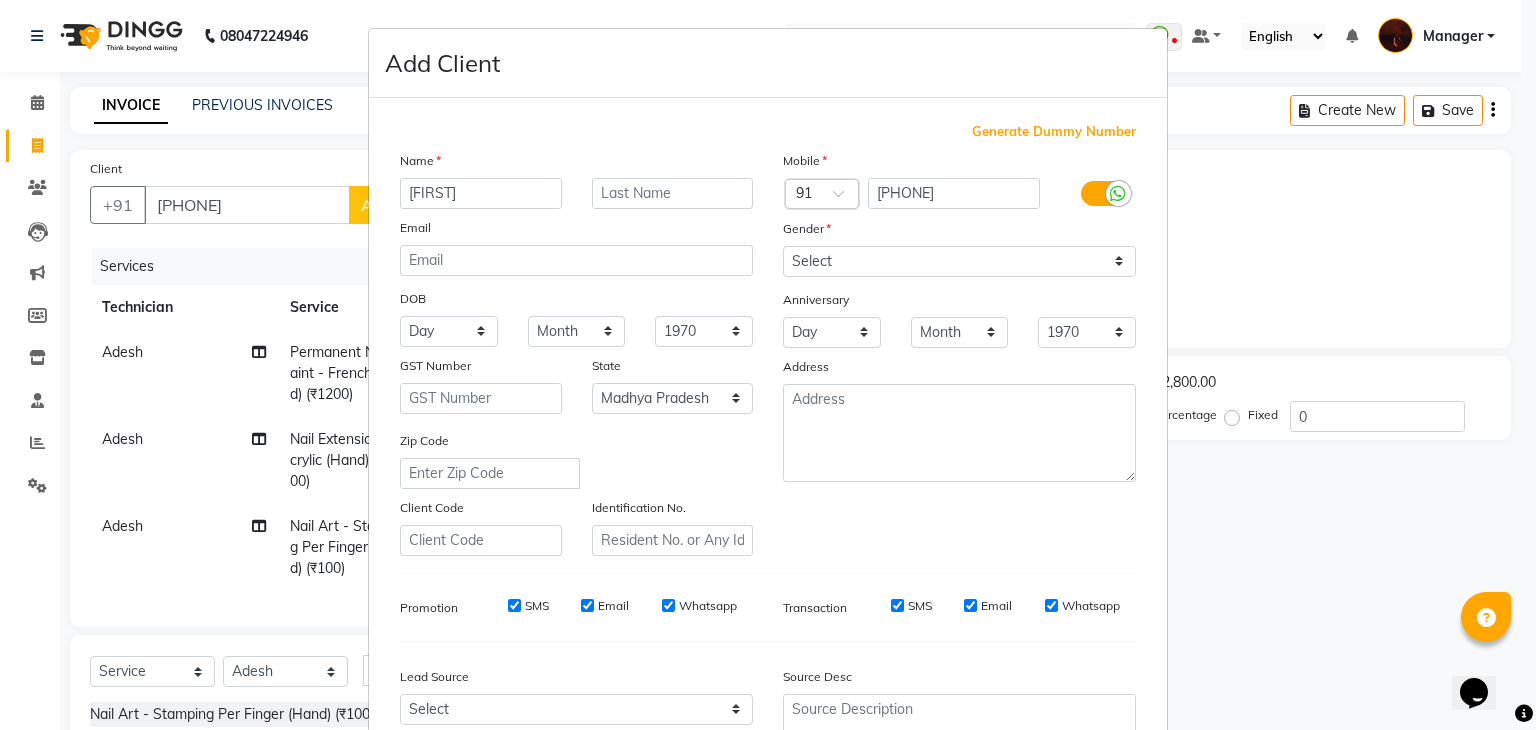 type on "[FIRST]" 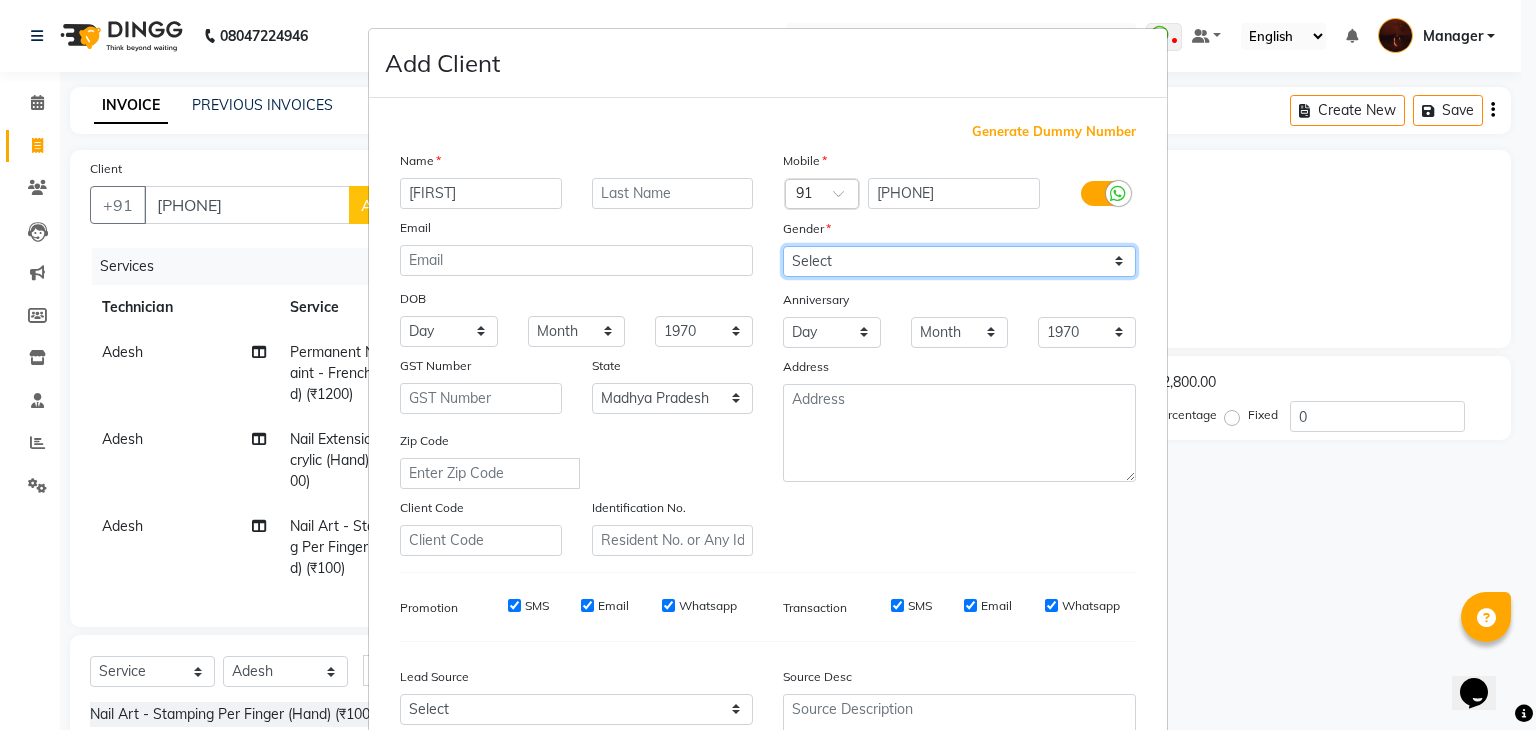 click on "Select Male Female Other Prefer Not To Say" at bounding box center [959, 261] 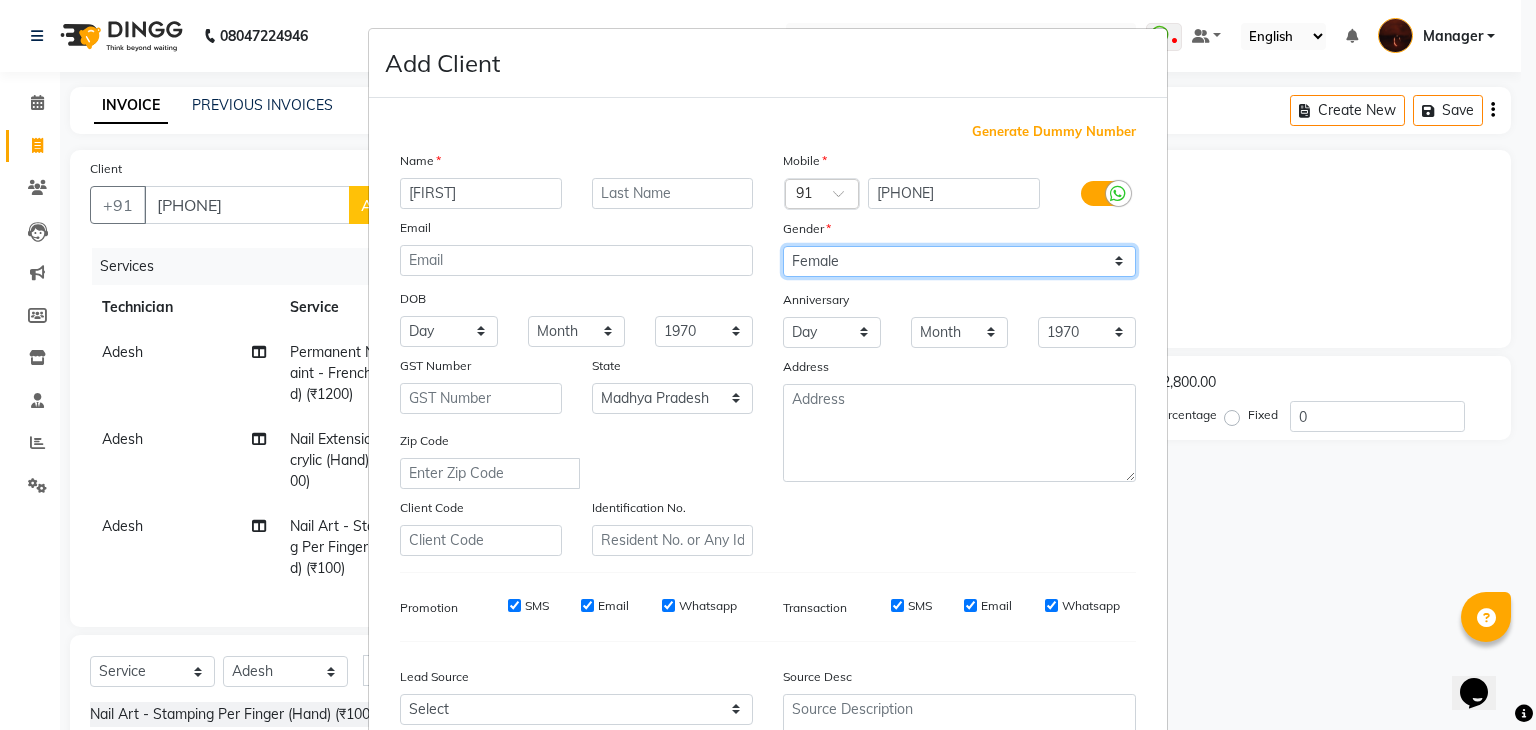 click on "Select Male Female Other Prefer Not To Say" at bounding box center (959, 261) 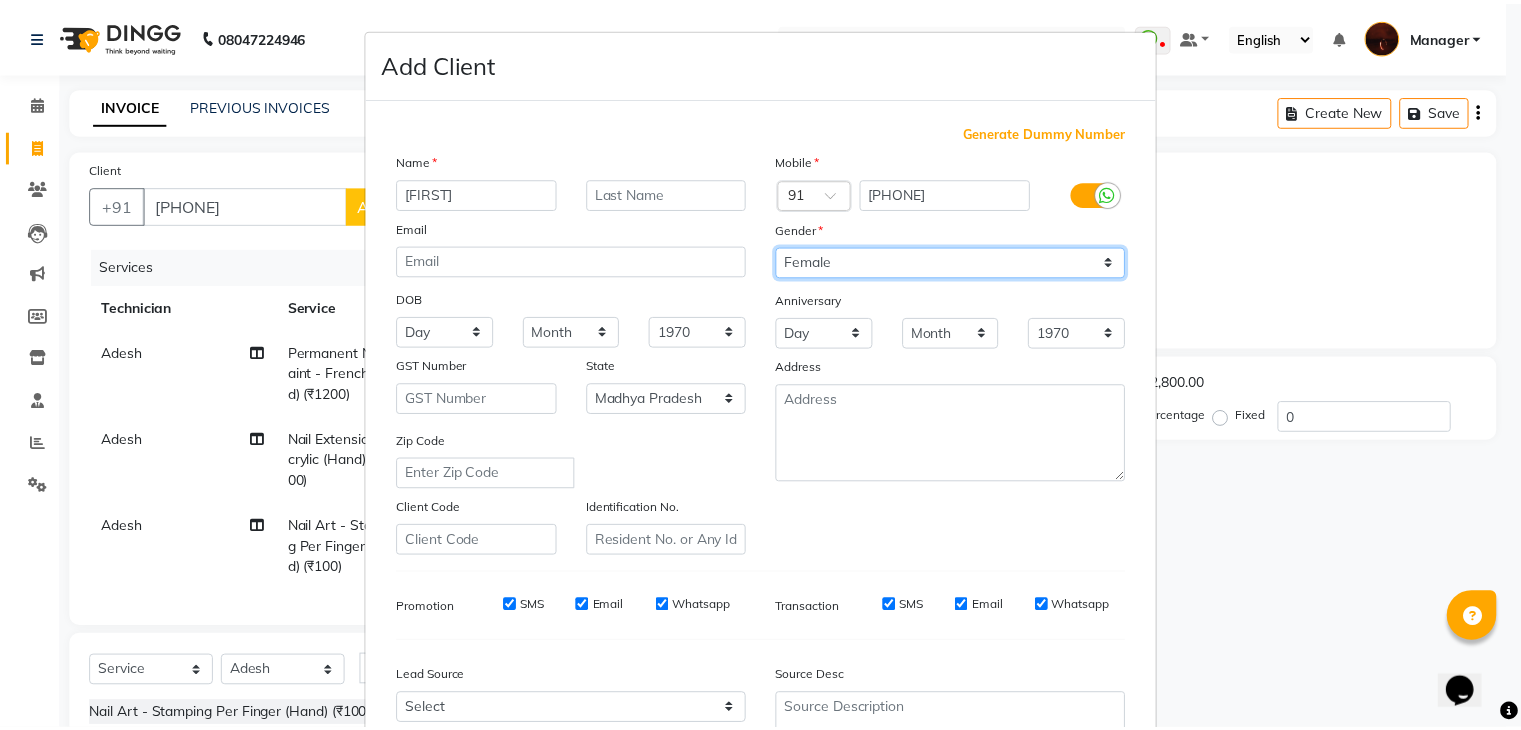 scroll, scrollTop: 203, scrollLeft: 0, axis: vertical 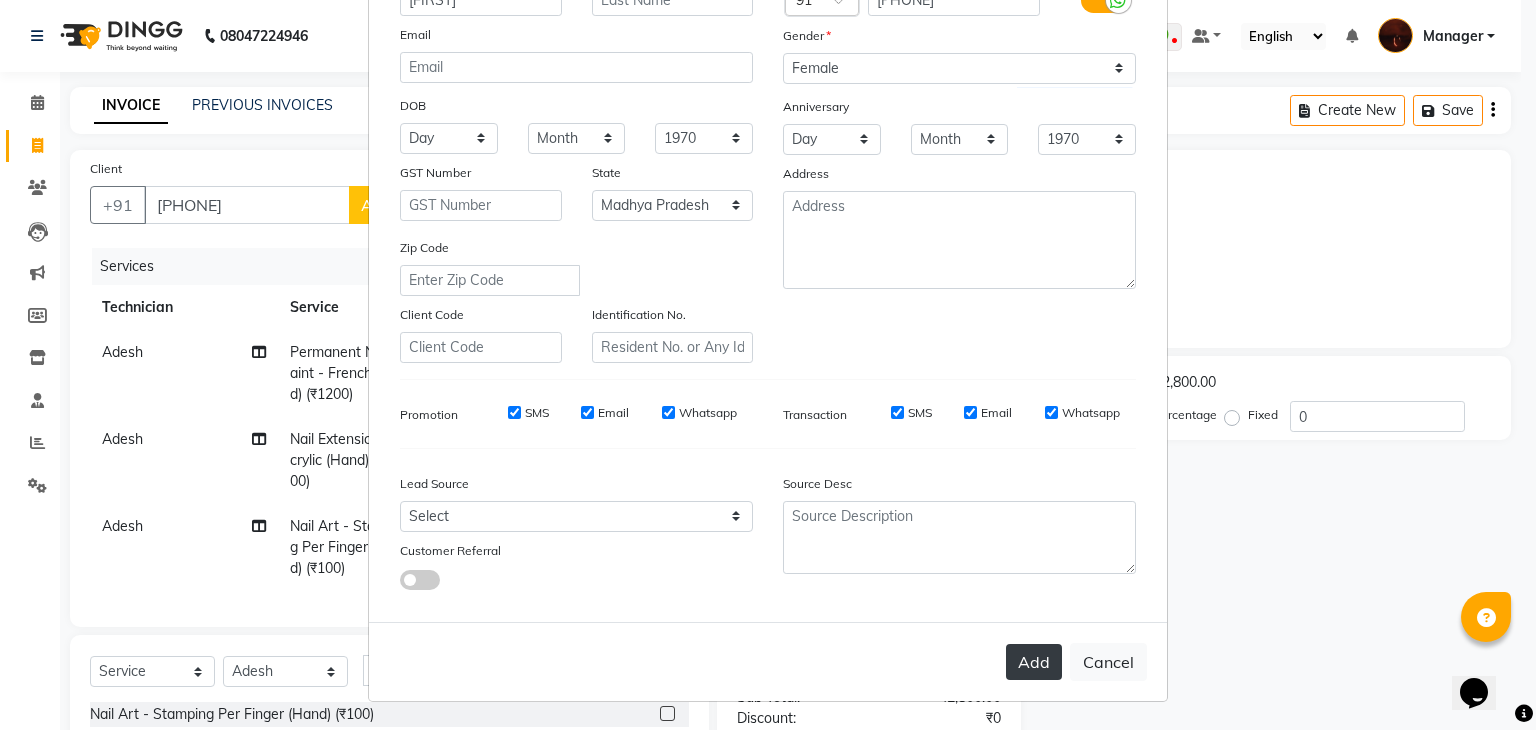 click on "Add" at bounding box center (1034, 662) 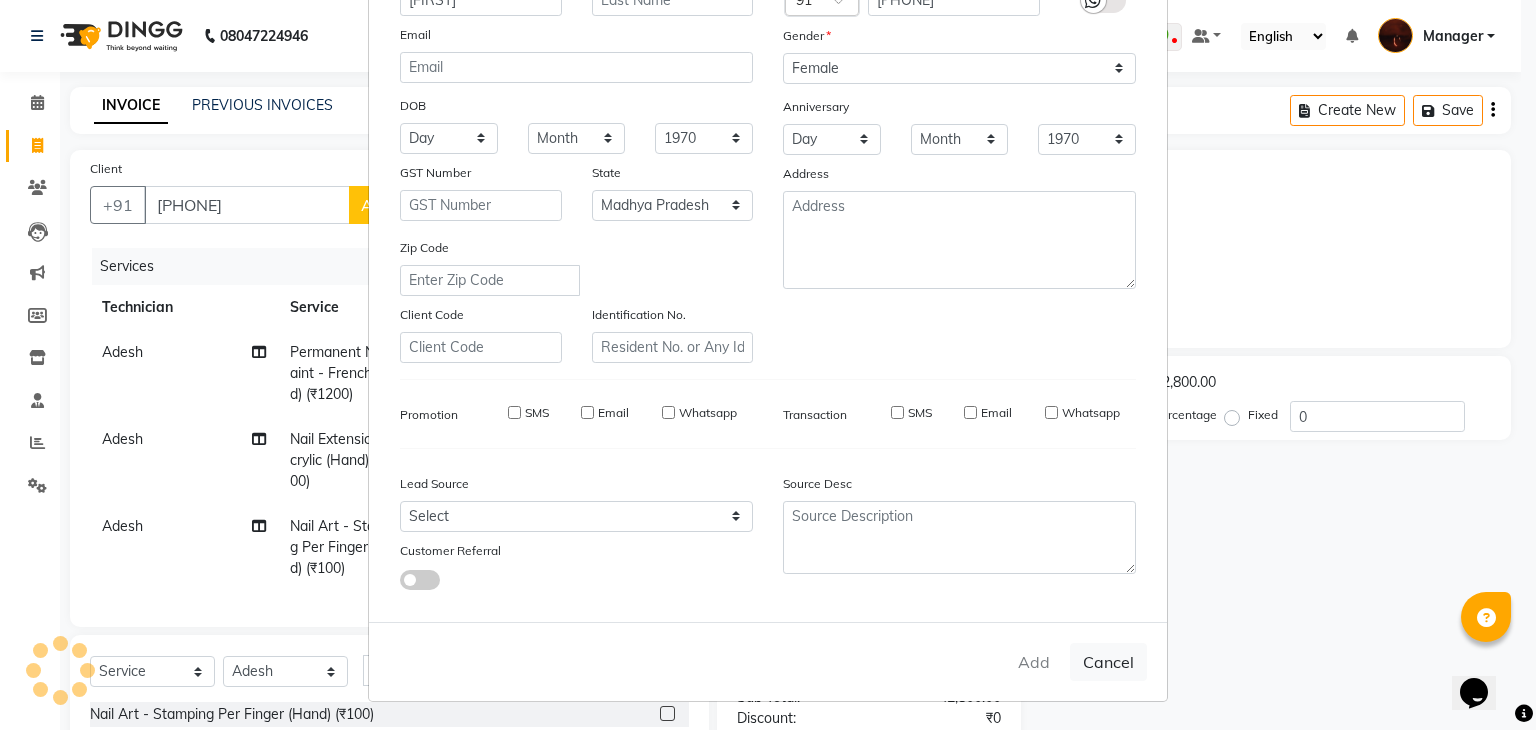 type on "93******05" 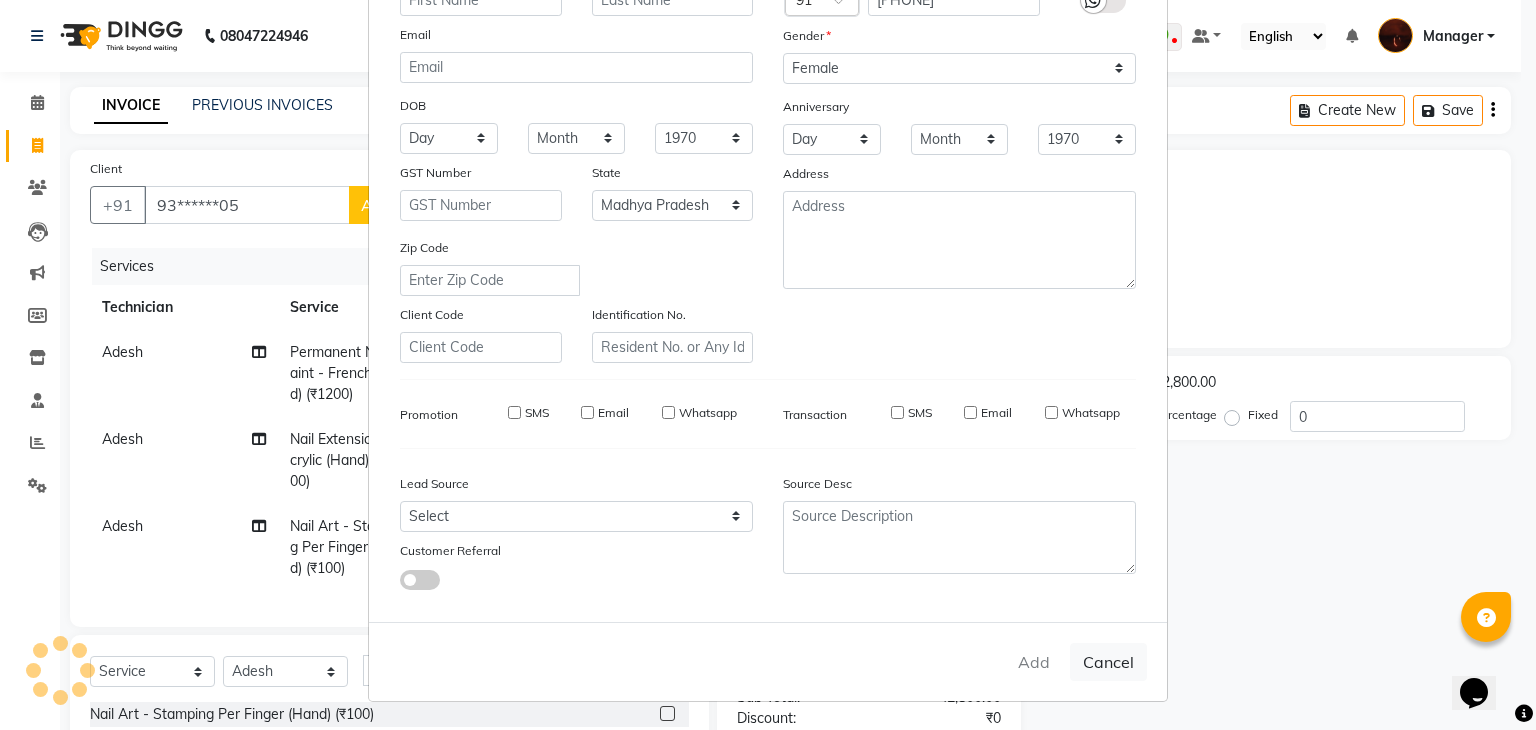 select 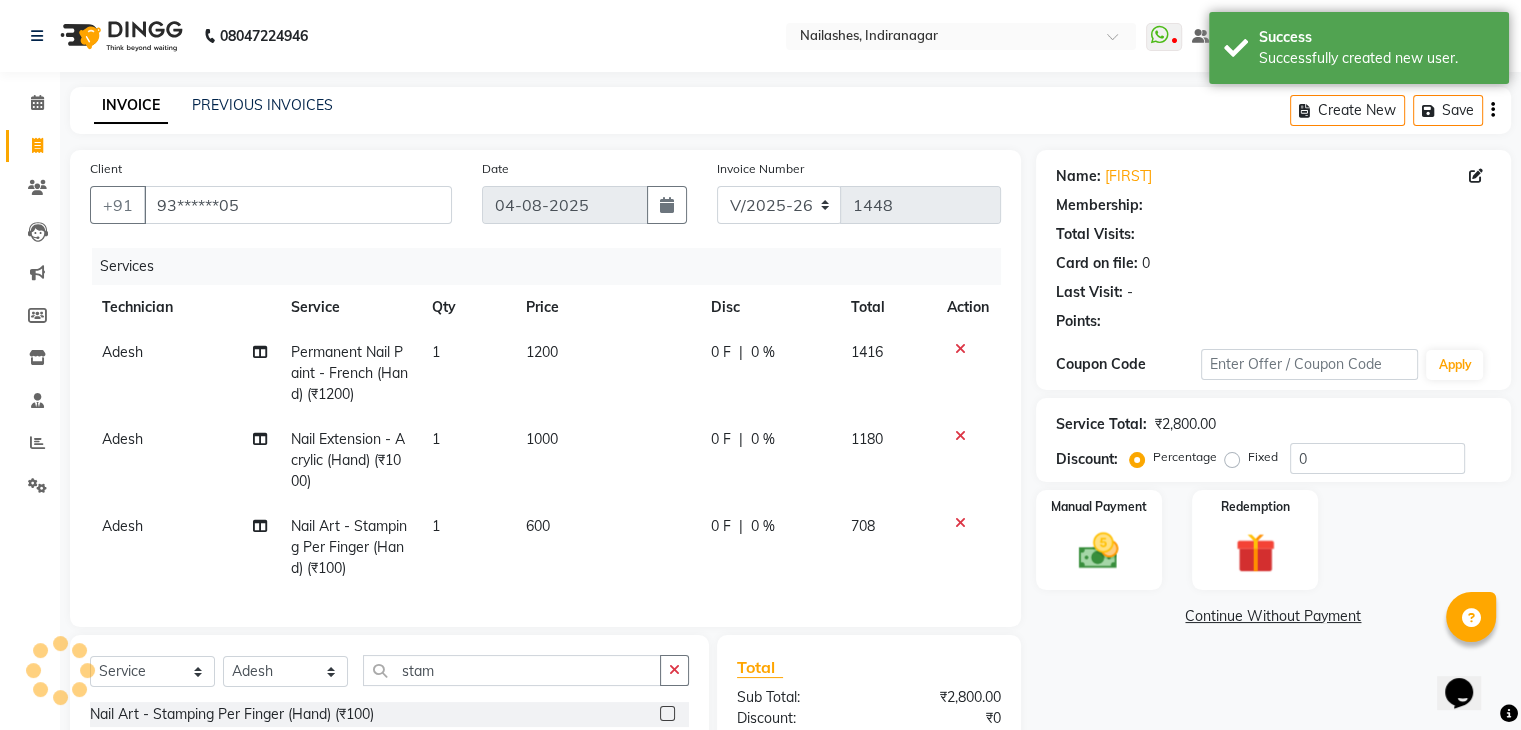 scroll, scrollTop: 245, scrollLeft: 0, axis: vertical 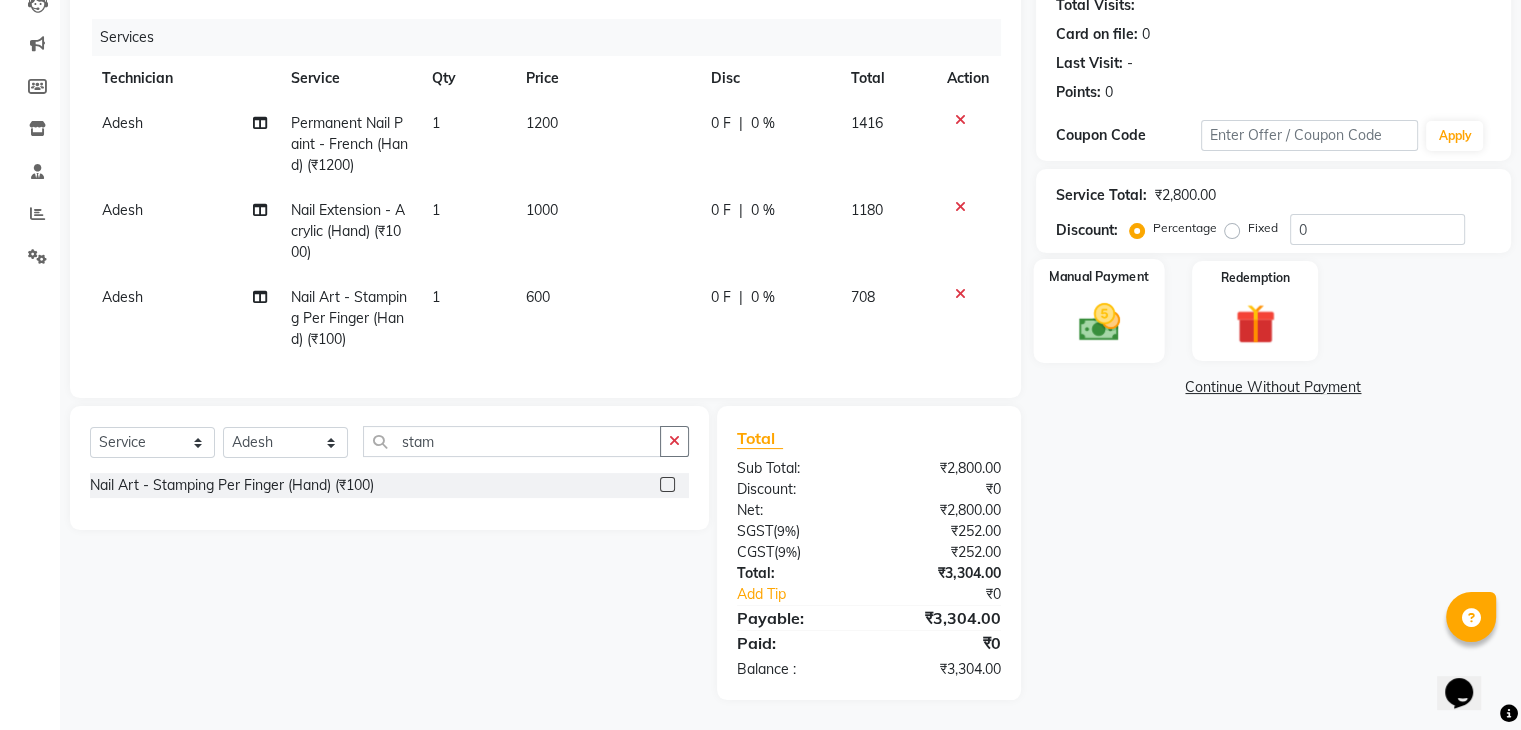 click on "Manual Payment" 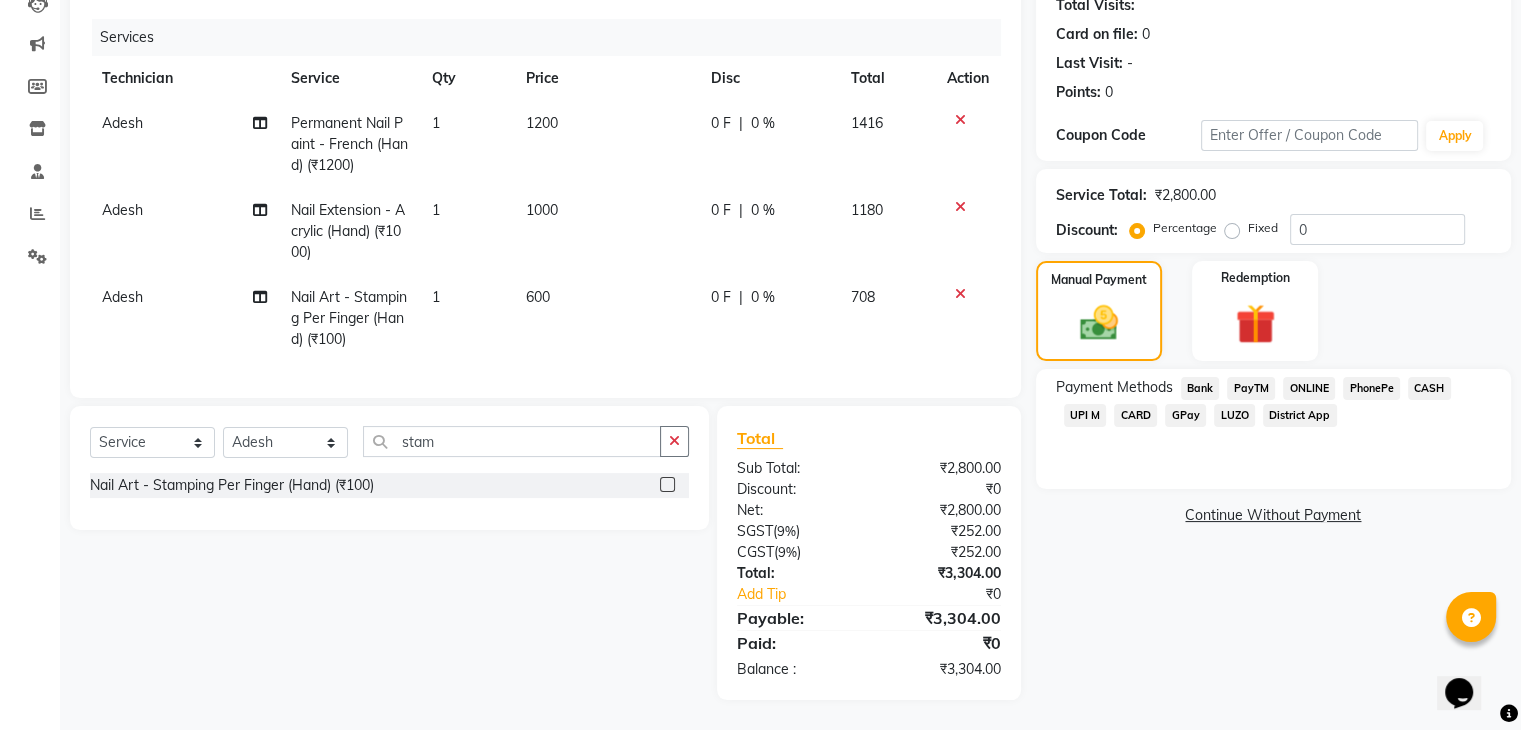 click on "ONLINE" 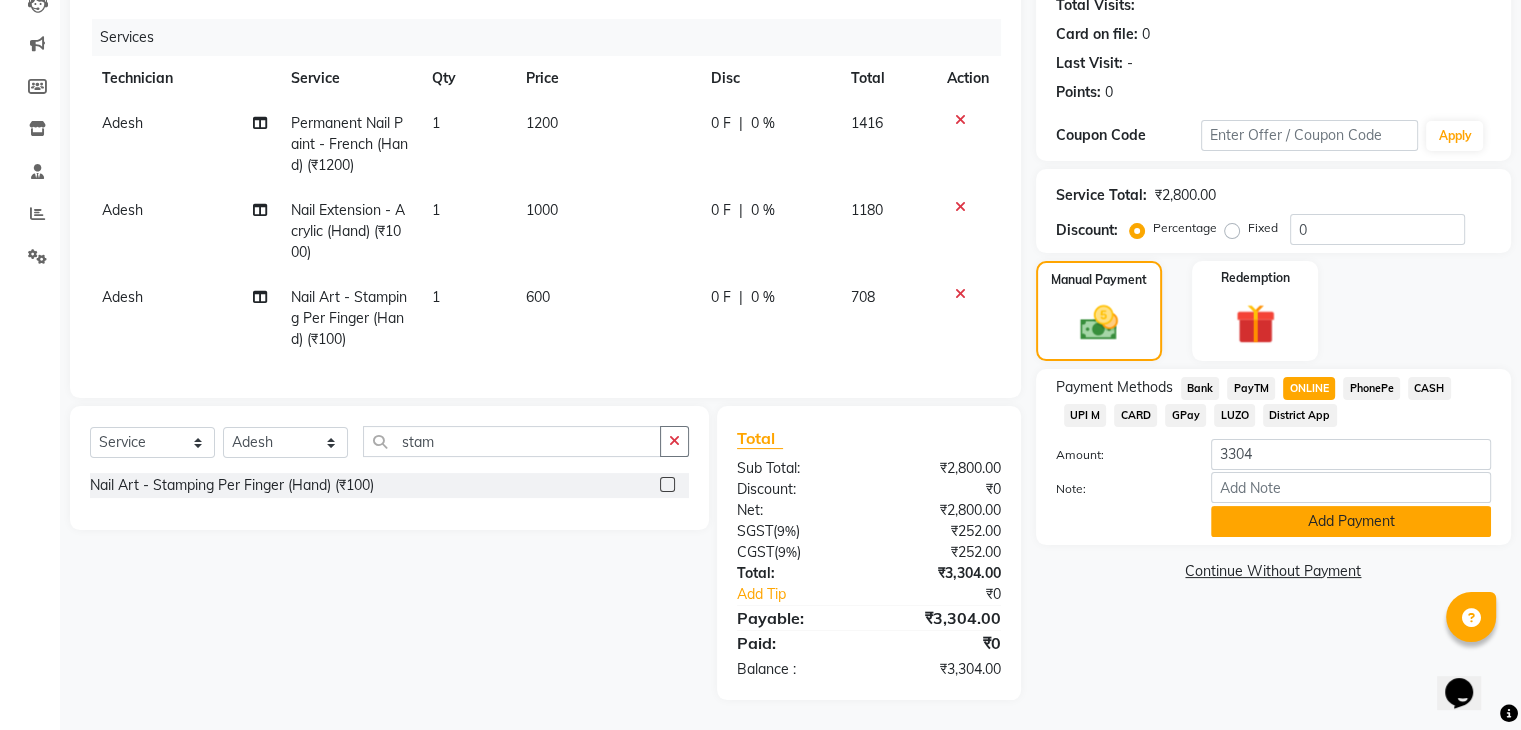 click on "Add Payment" 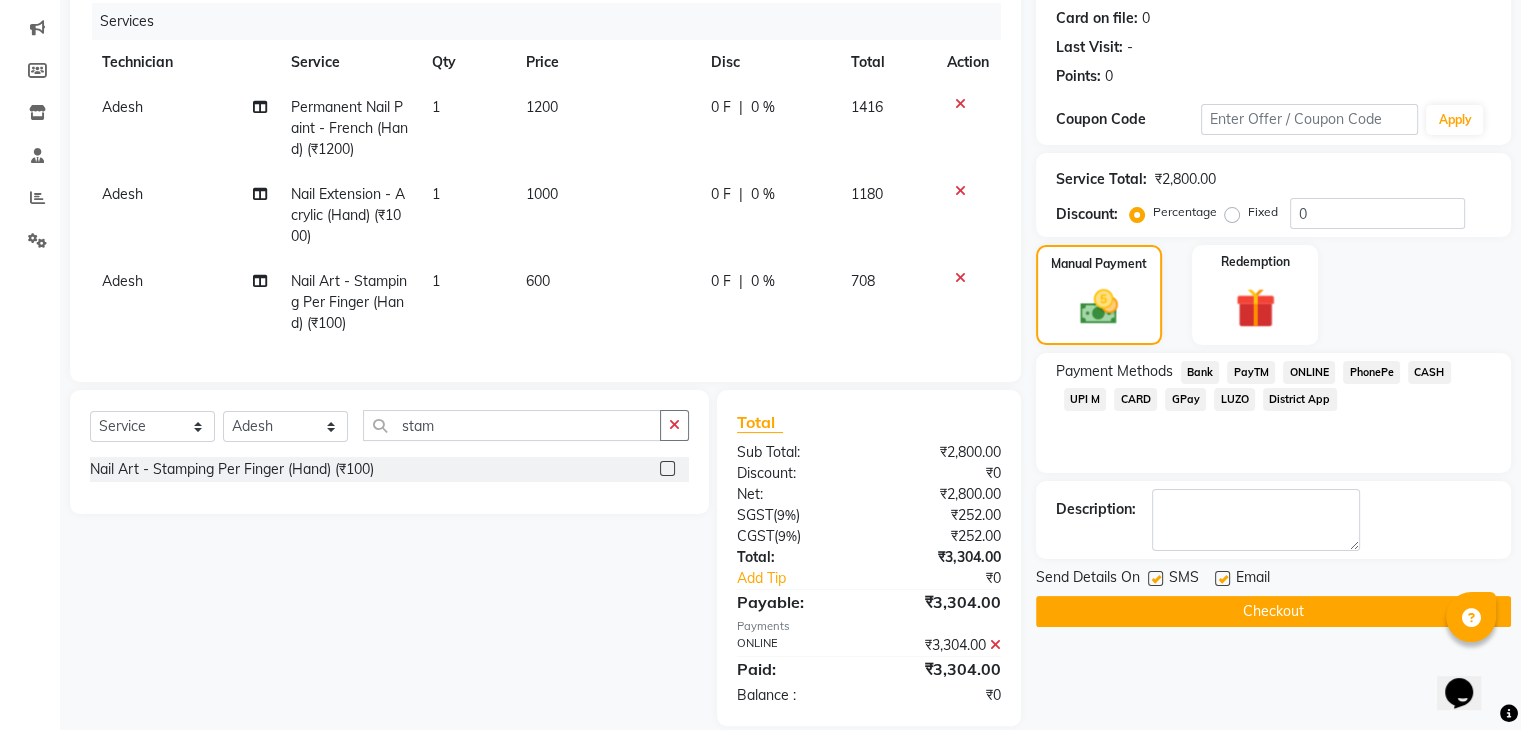 scroll, scrollTop: 287, scrollLeft: 0, axis: vertical 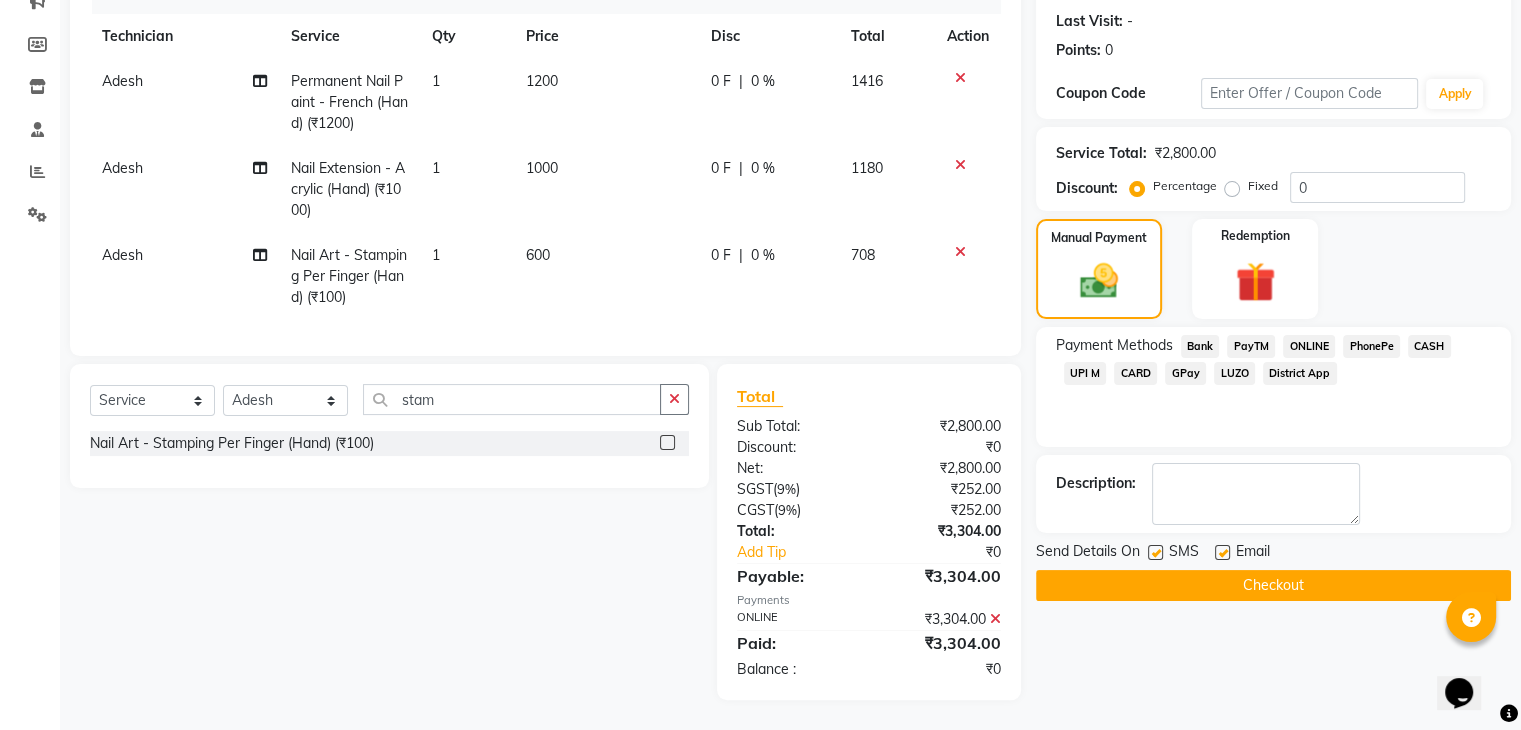 click on "Checkout" 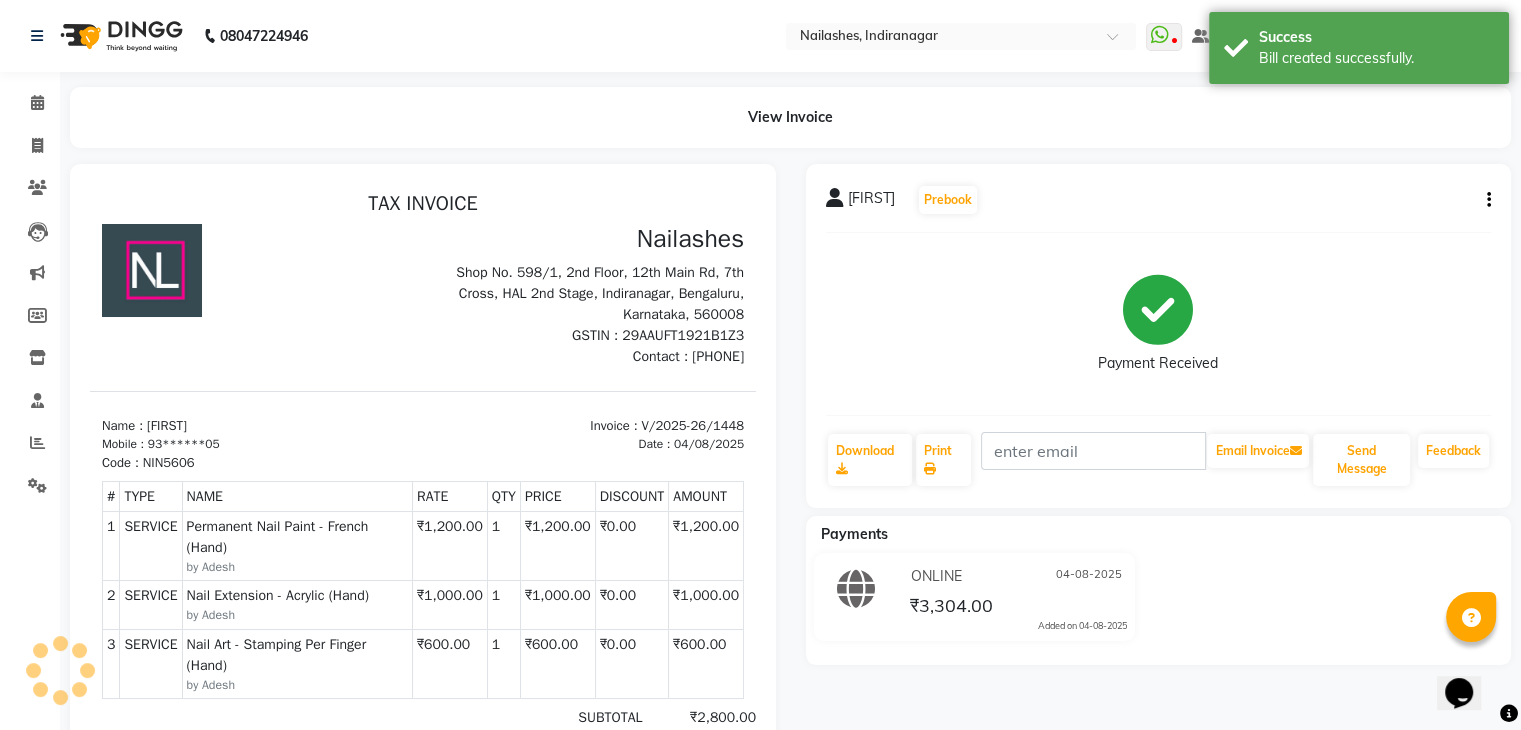 scroll, scrollTop: 0, scrollLeft: 0, axis: both 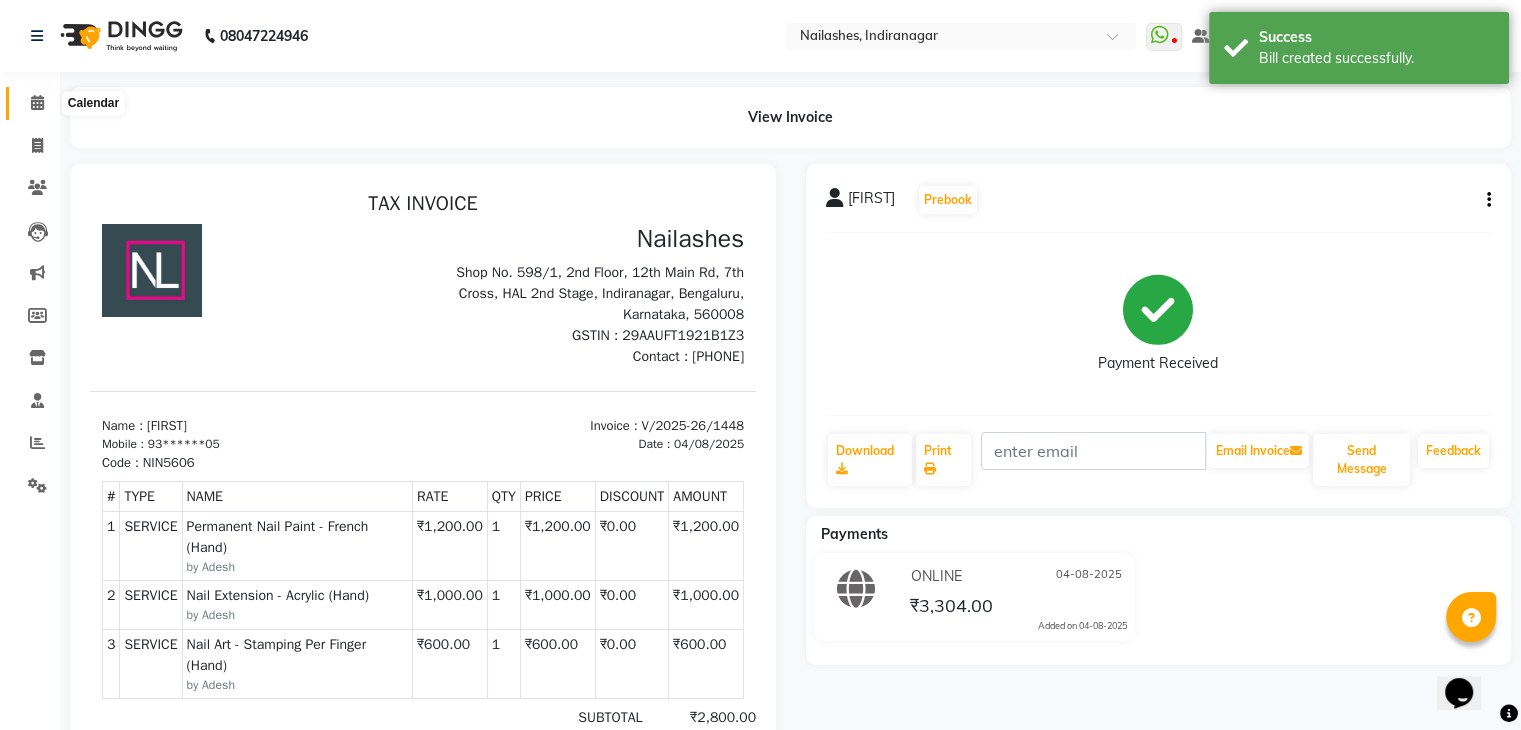 click 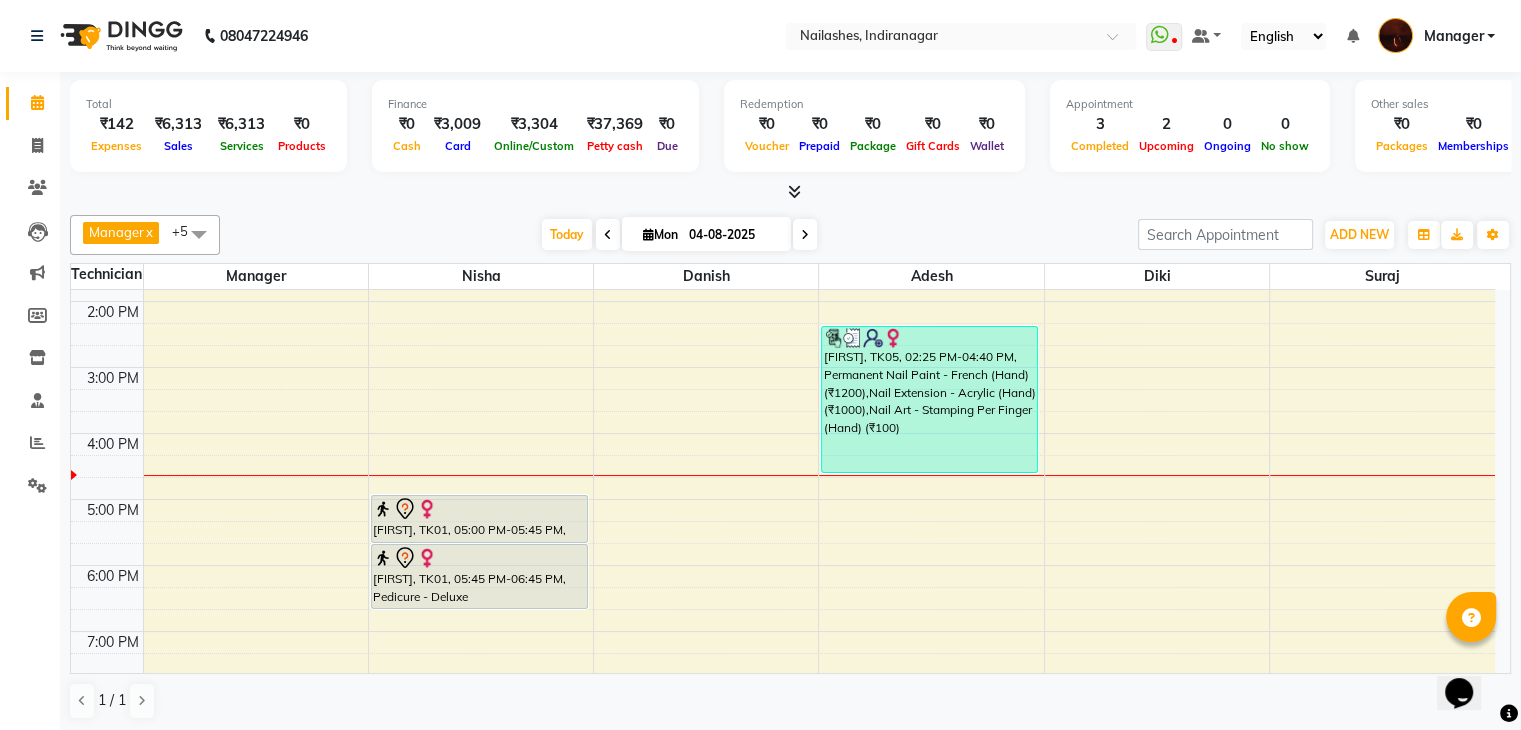 scroll, scrollTop: 248, scrollLeft: 0, axis: vertical 